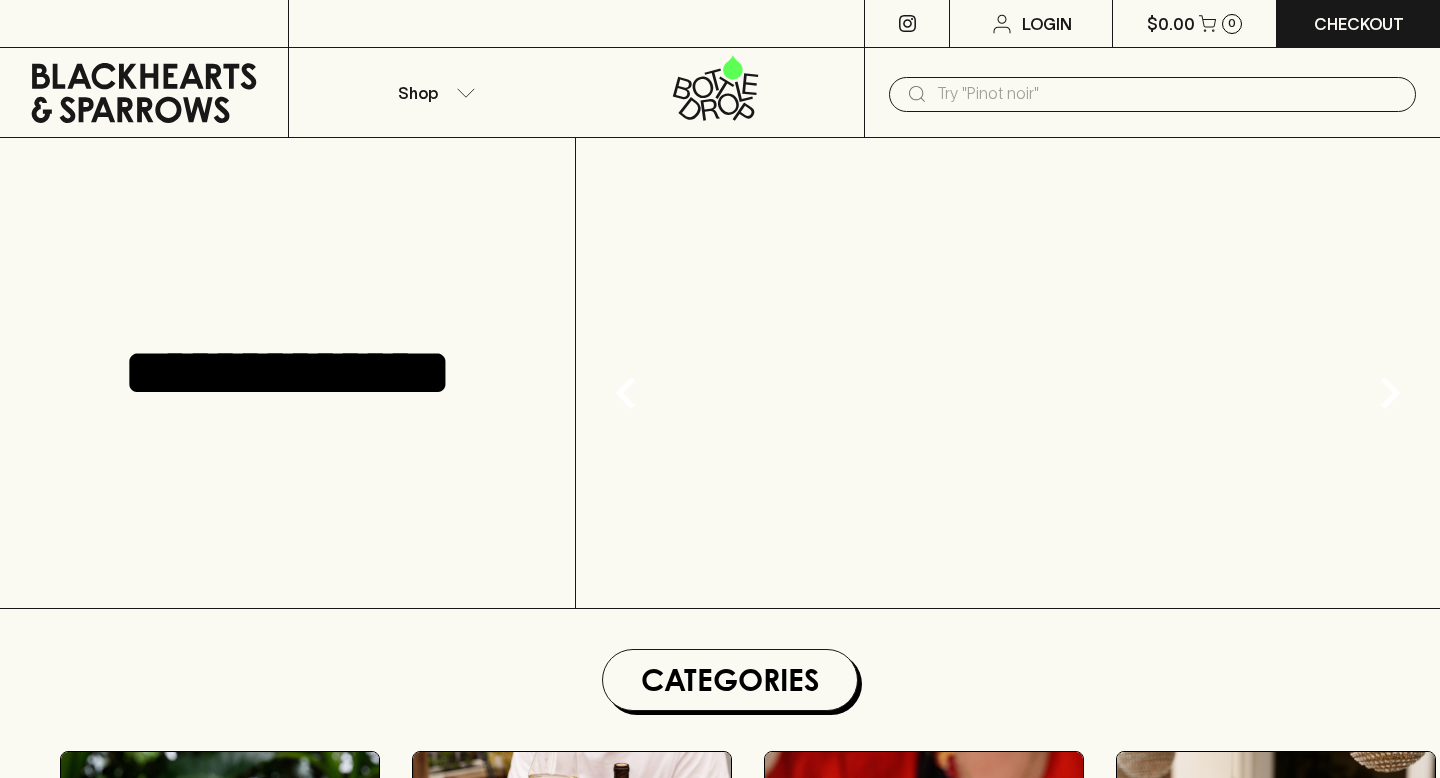 scroll, scrollTop: 0, scrollLeft: 0, axis: both 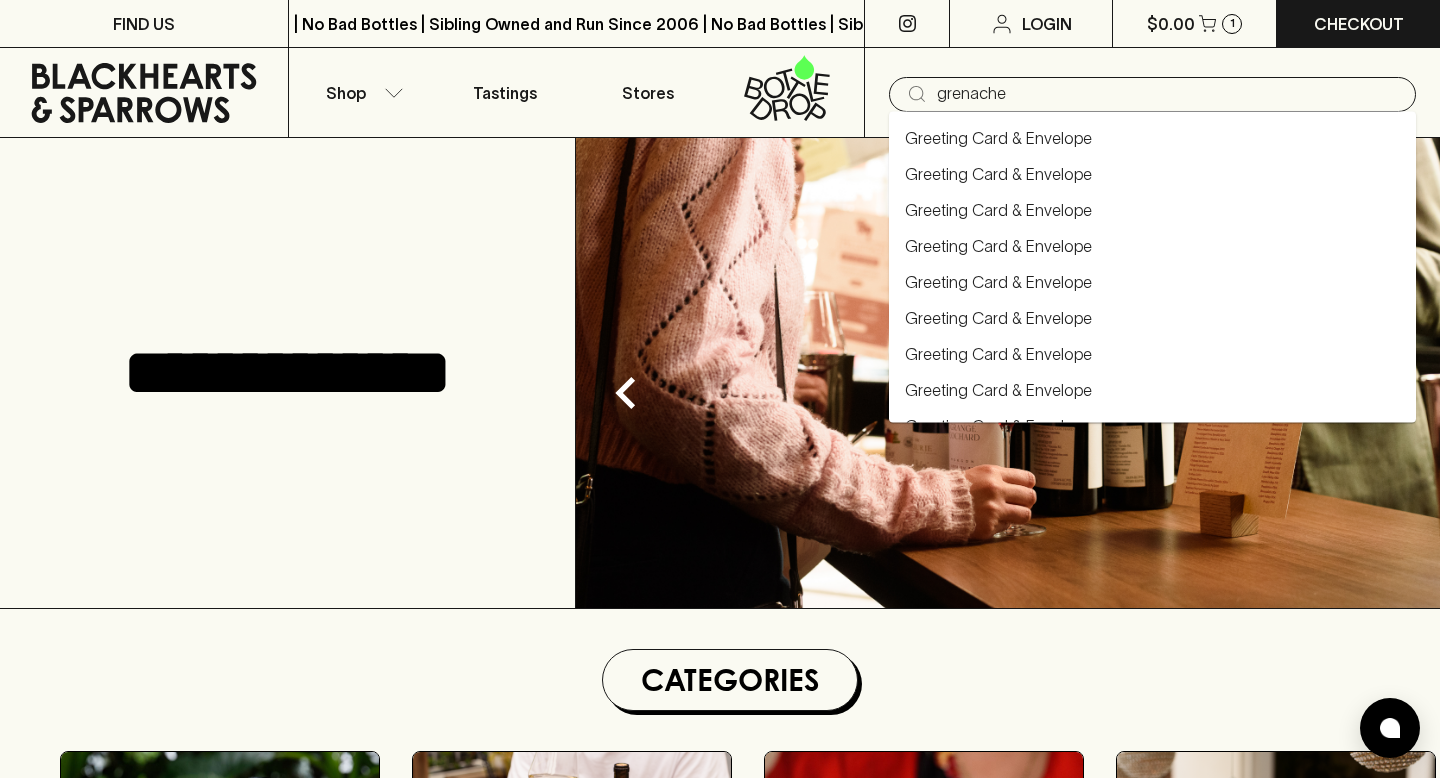 type on "grenache" 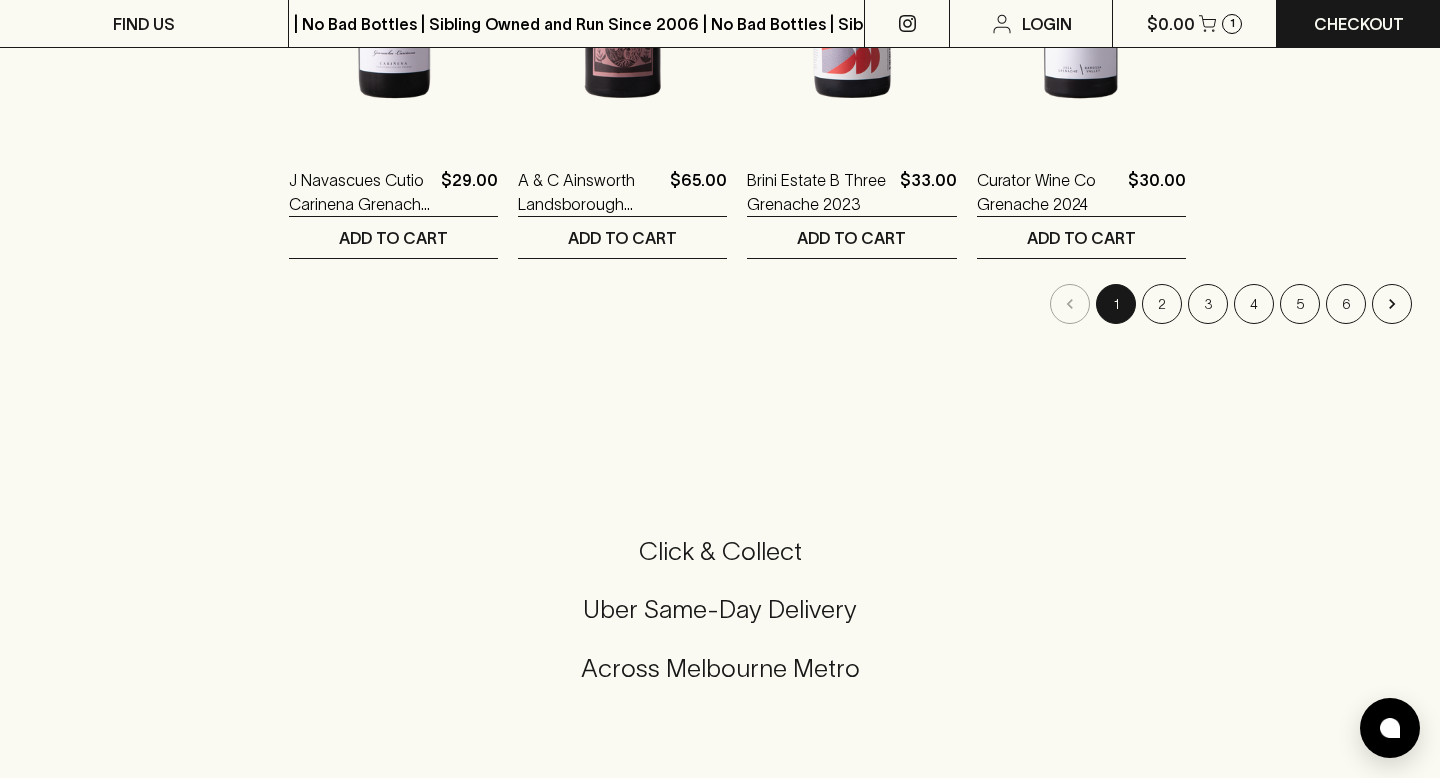 scroll, scrollTop: 1737, scrollLeft: 0, axis: vertical 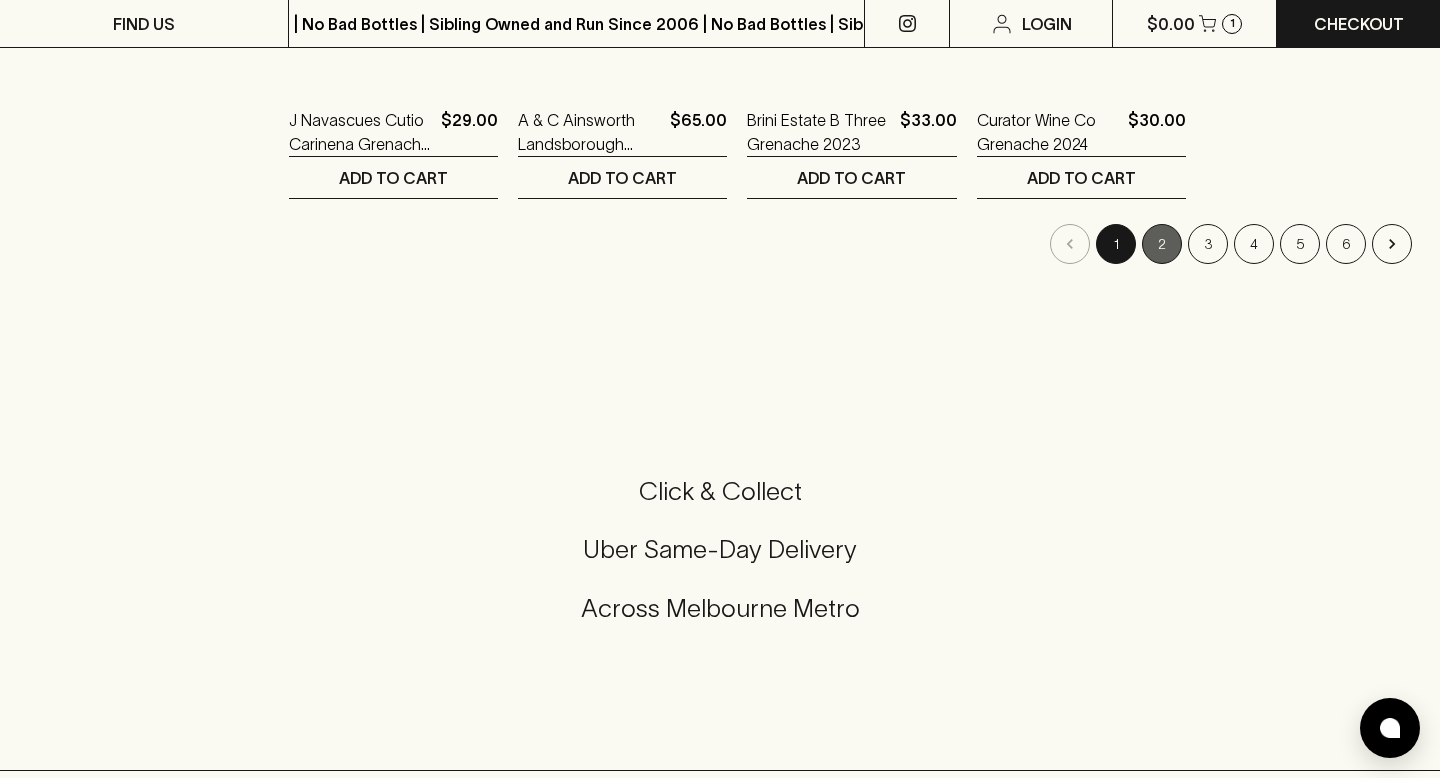 click on "2" at bounding box center [1162, 244] 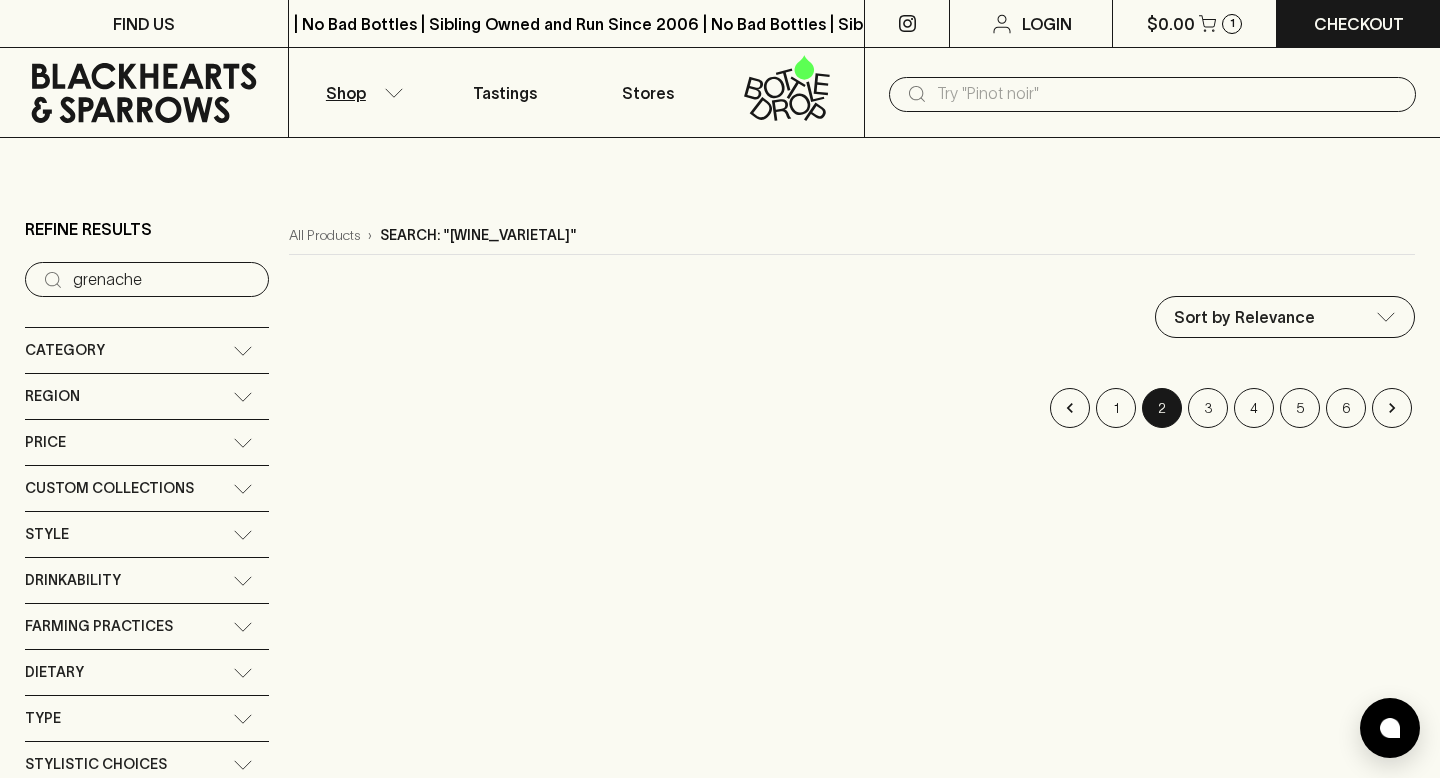 scroll, scrollTop: 33, scrollLeft: 0, axis: vertical 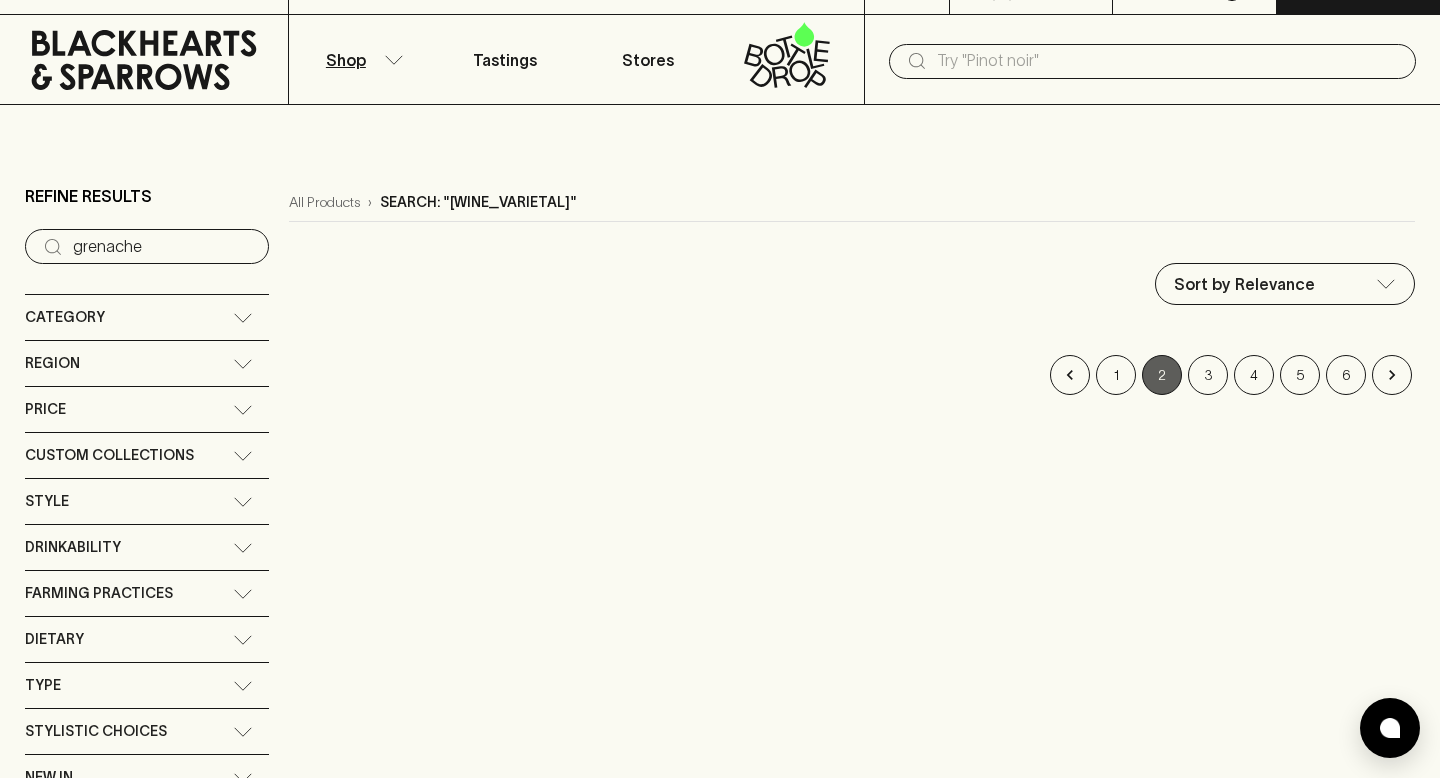 click on "2" at bounding box center [1162, 375] 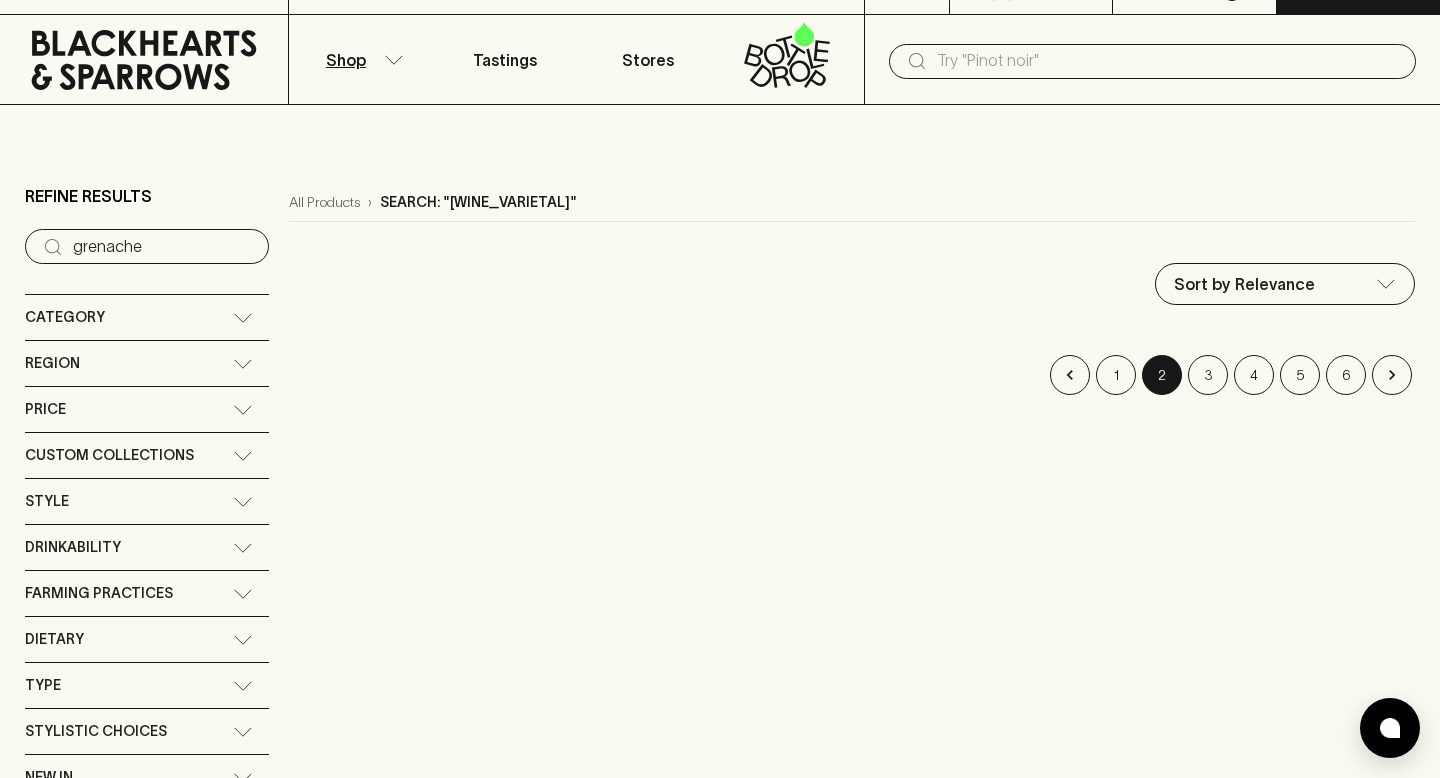 scroll, scrollTop: 0, scrollLeft: 0, axis: both 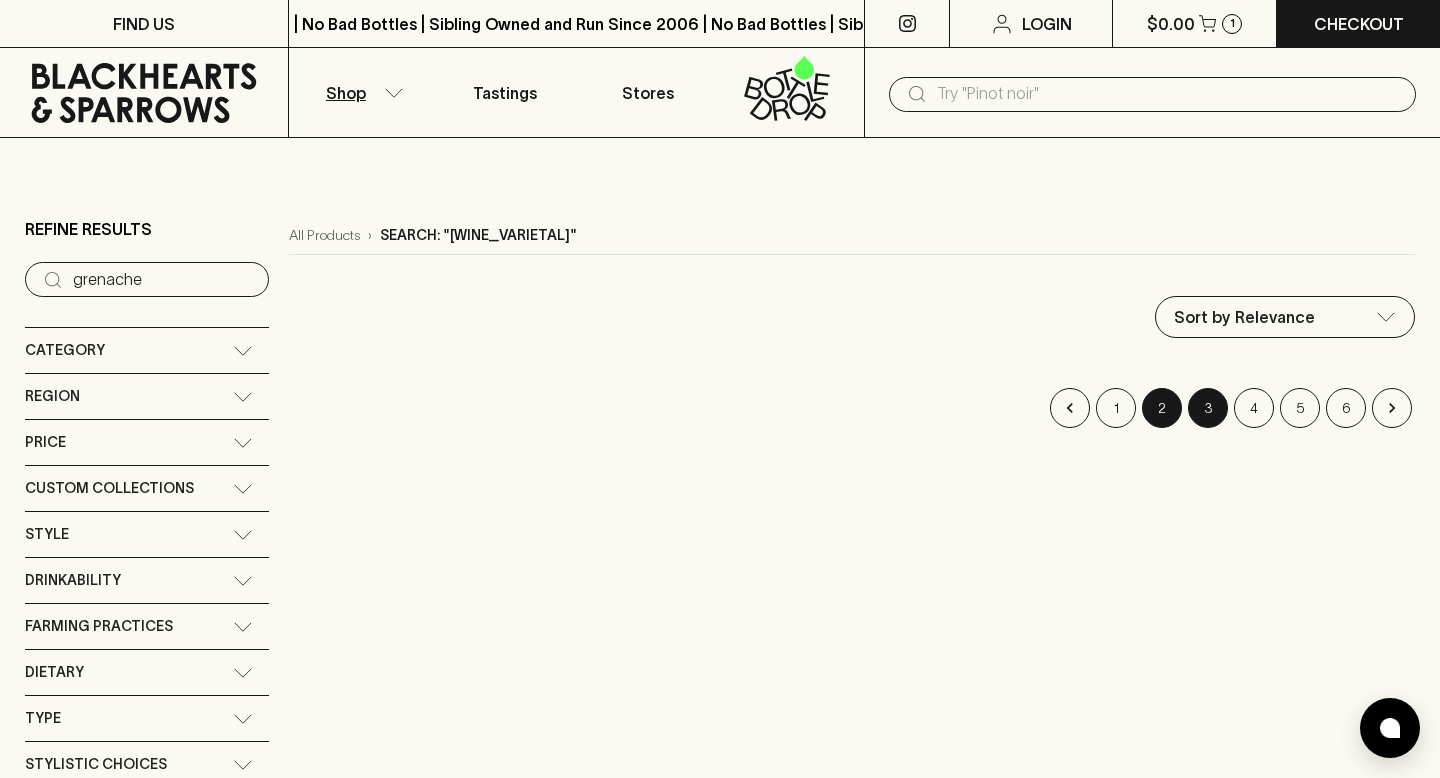 click on "3" at bounding box center (1208, 408) 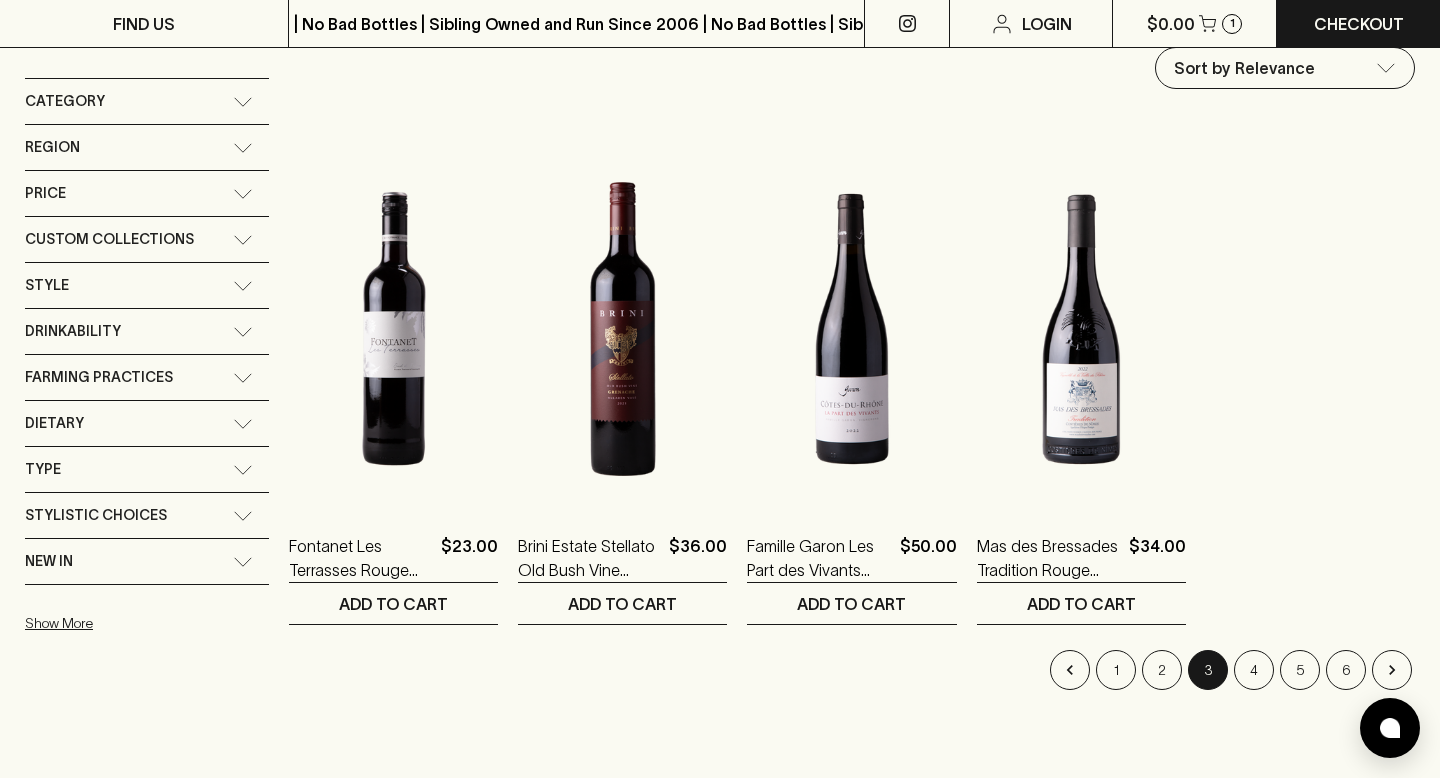 scroll, scrollTop: 248, scrollLeft: 0, axis: vertical 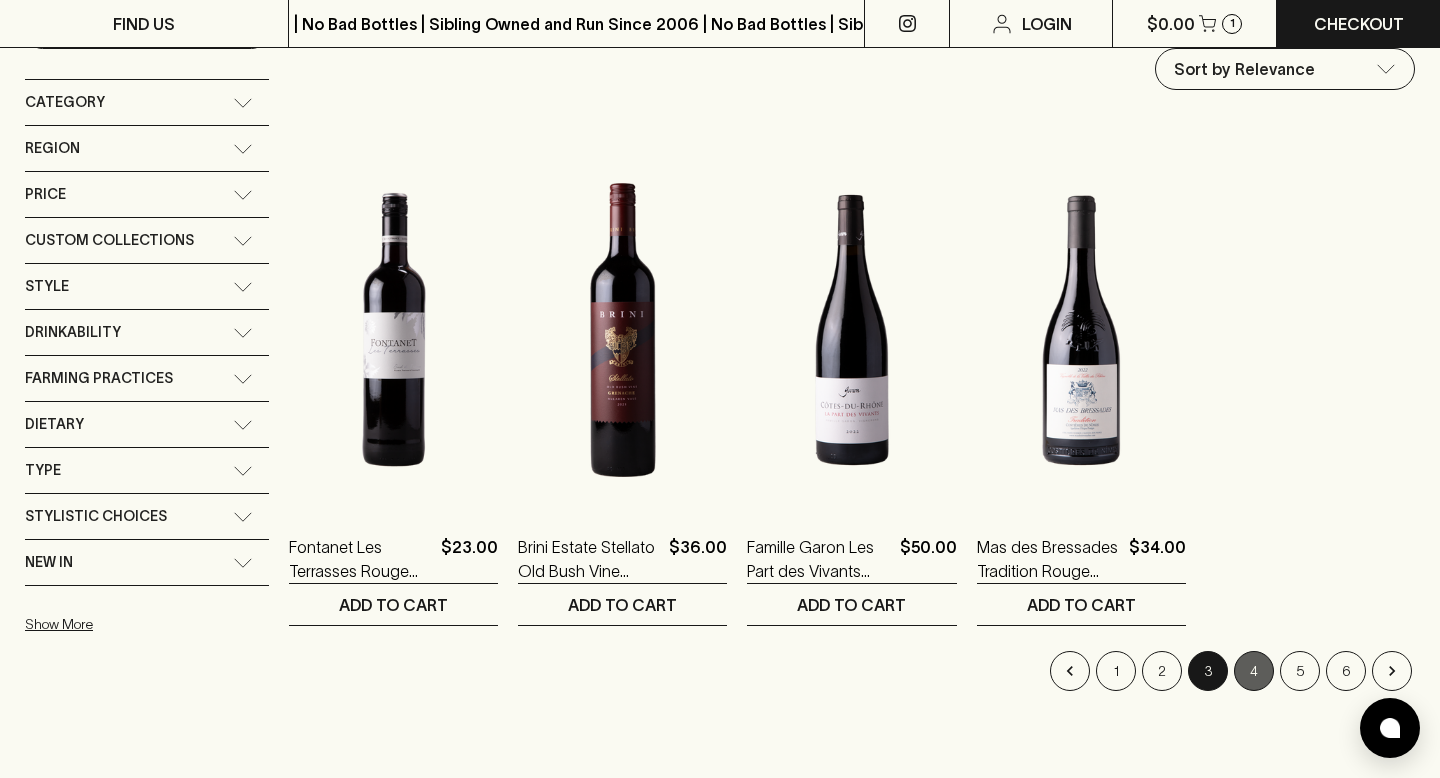 click on "4" at bounding box center [1254, 671] 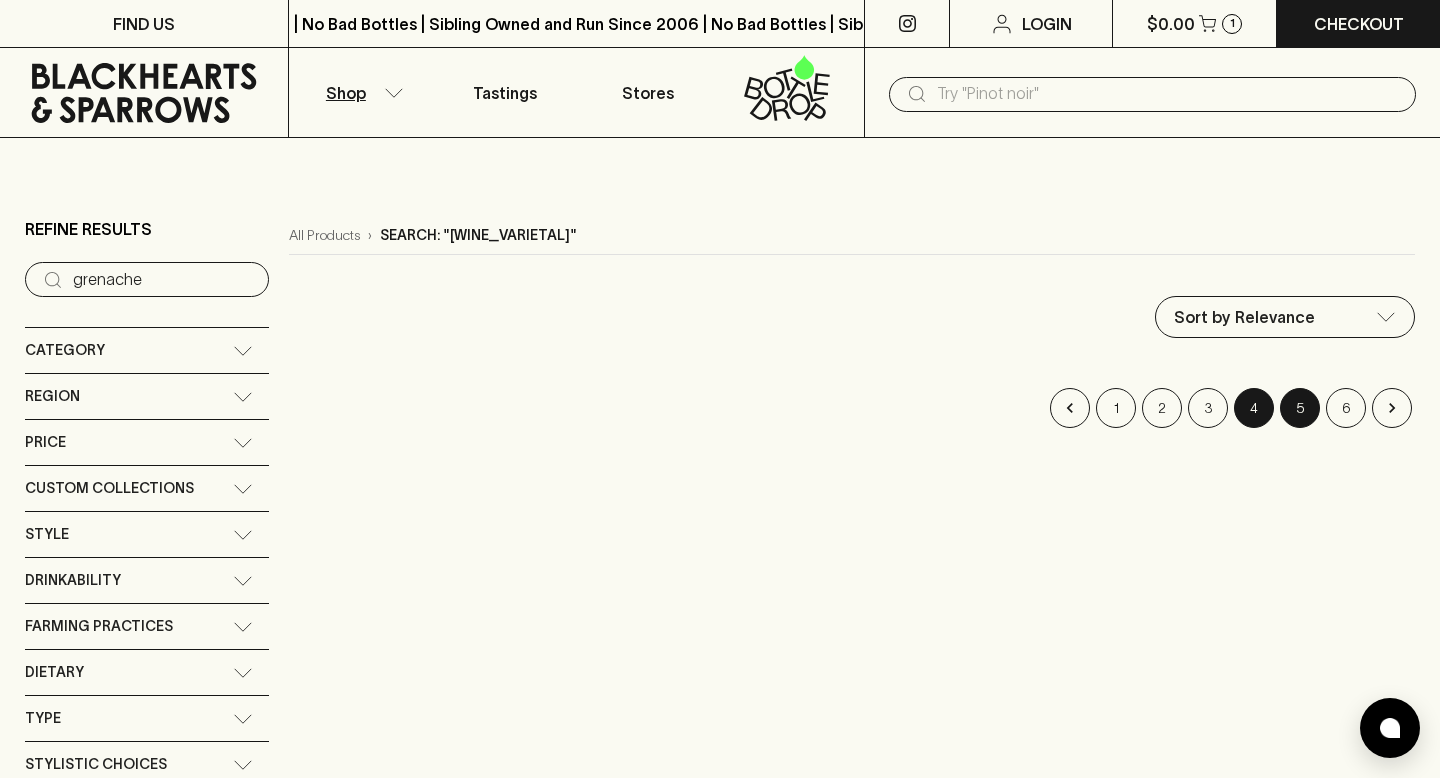 click on "5" at bounding box center [1300, 408] 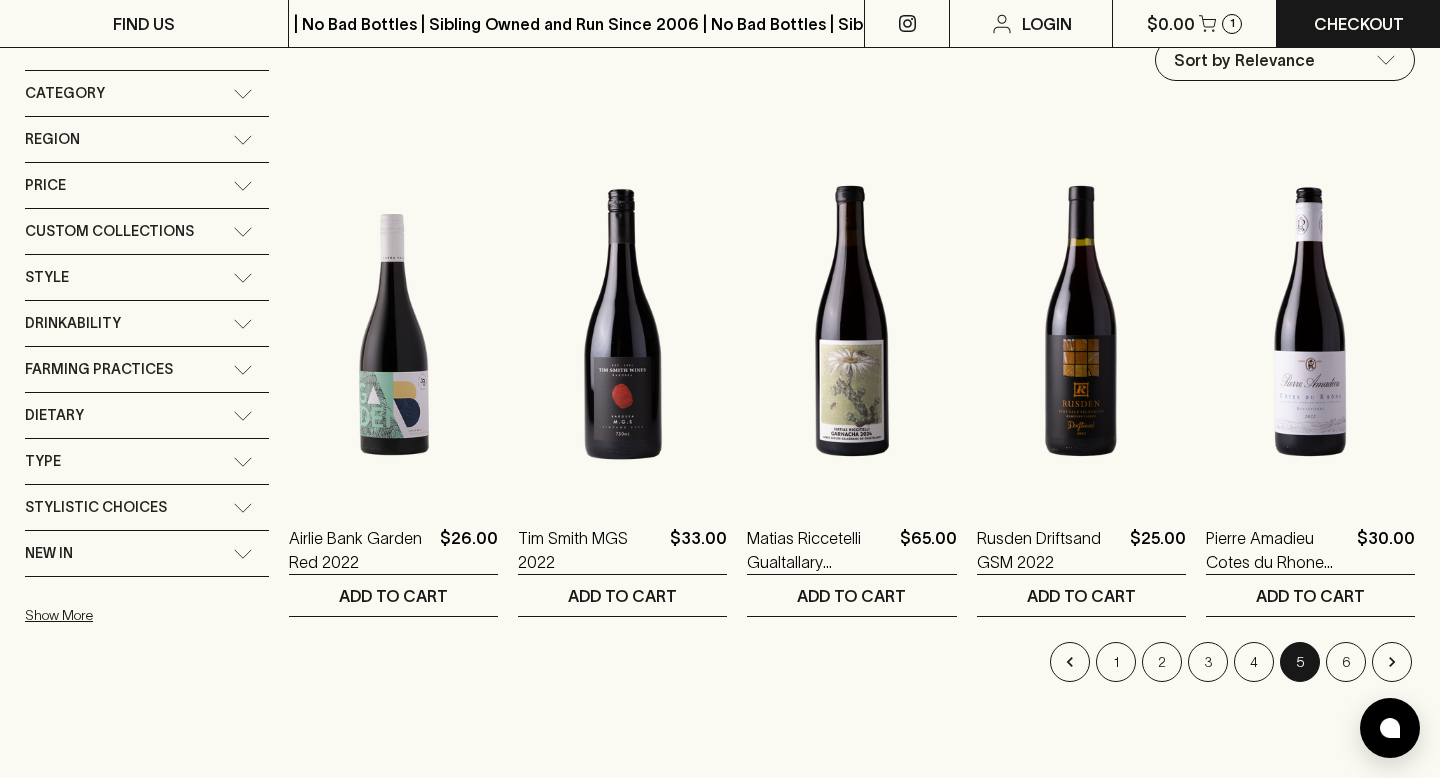scroll, scrollTop: 287, scrollLeft: 0, axis: vertical 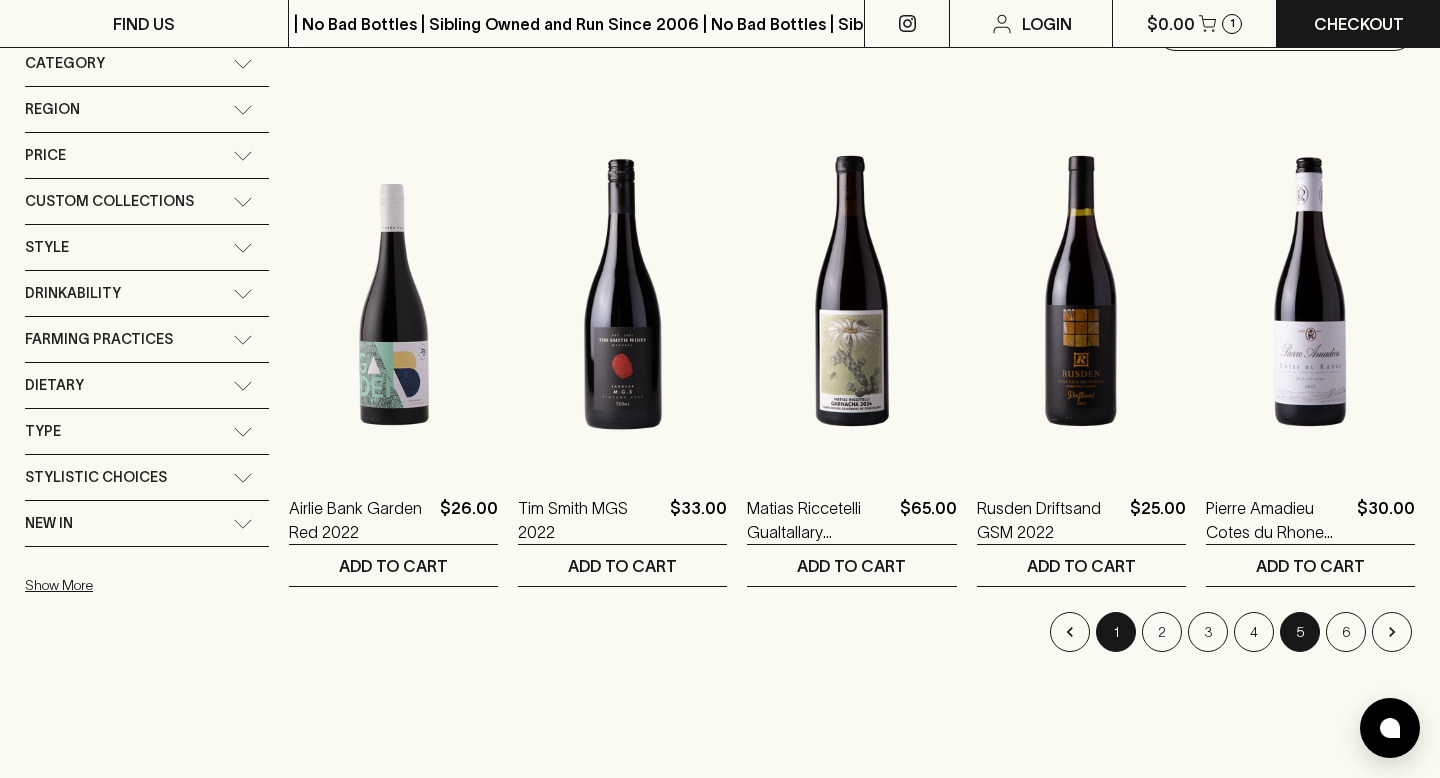 click on "1" at bounding box center (1116, 632) 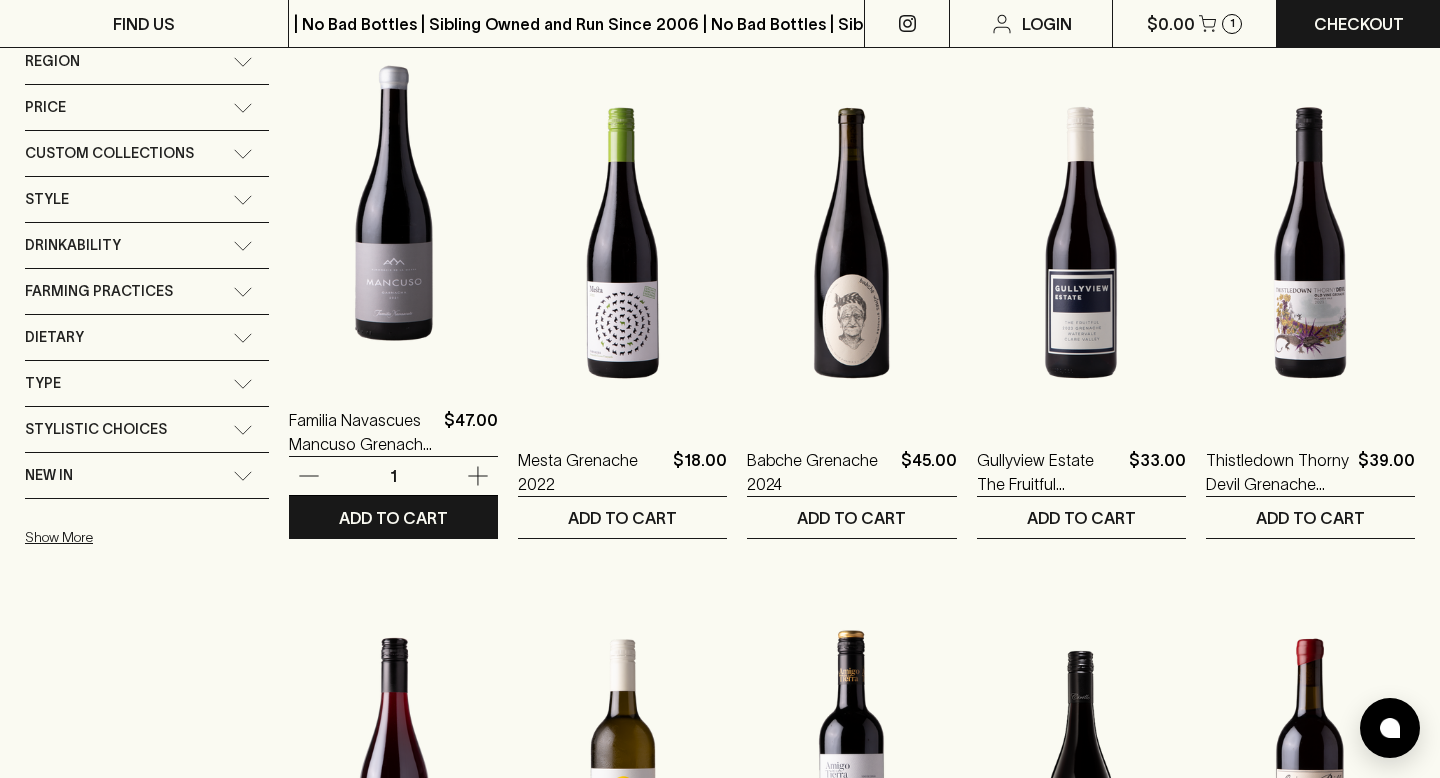 scroll, scrollTop: 0, scrollLeft: 0, axis: both 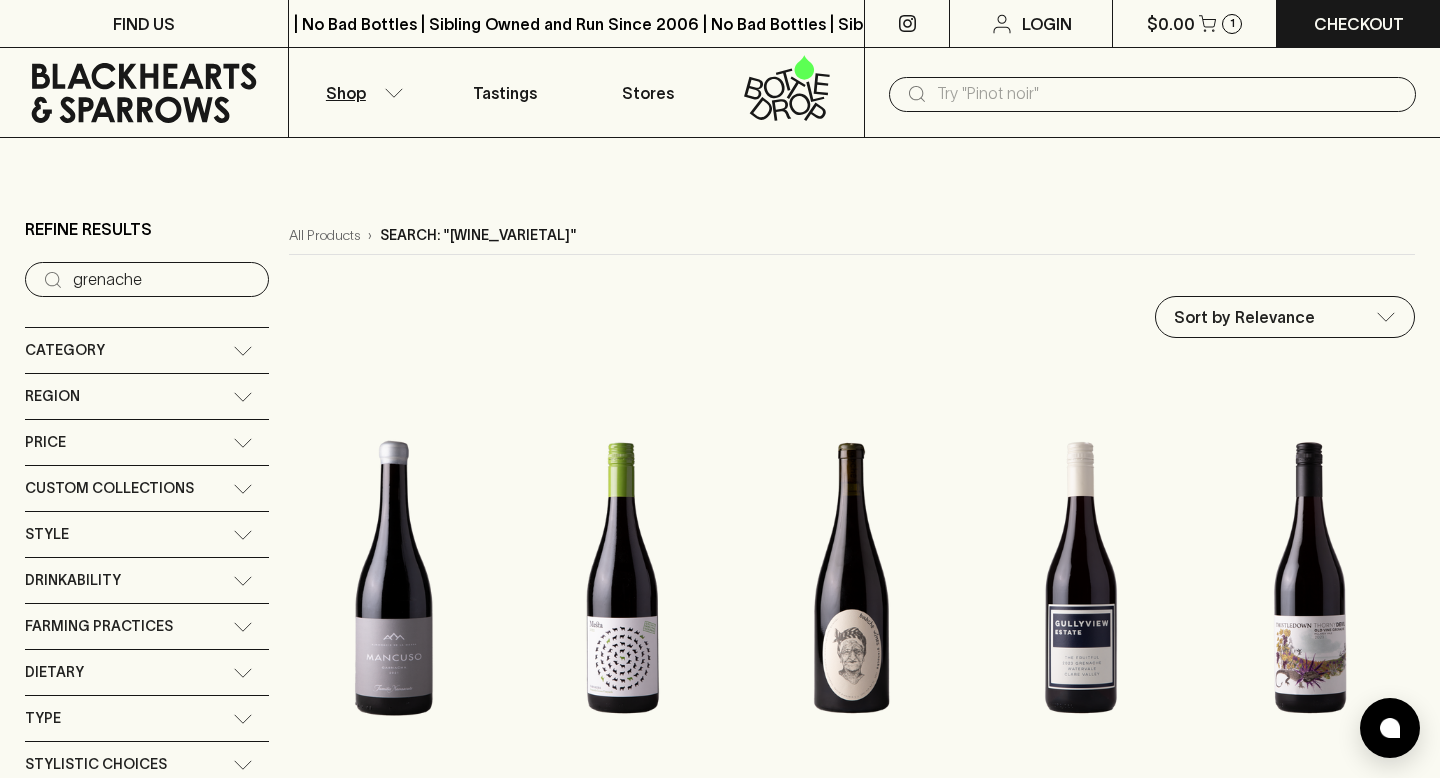 click on "Category" at bounding box center [129, 350] 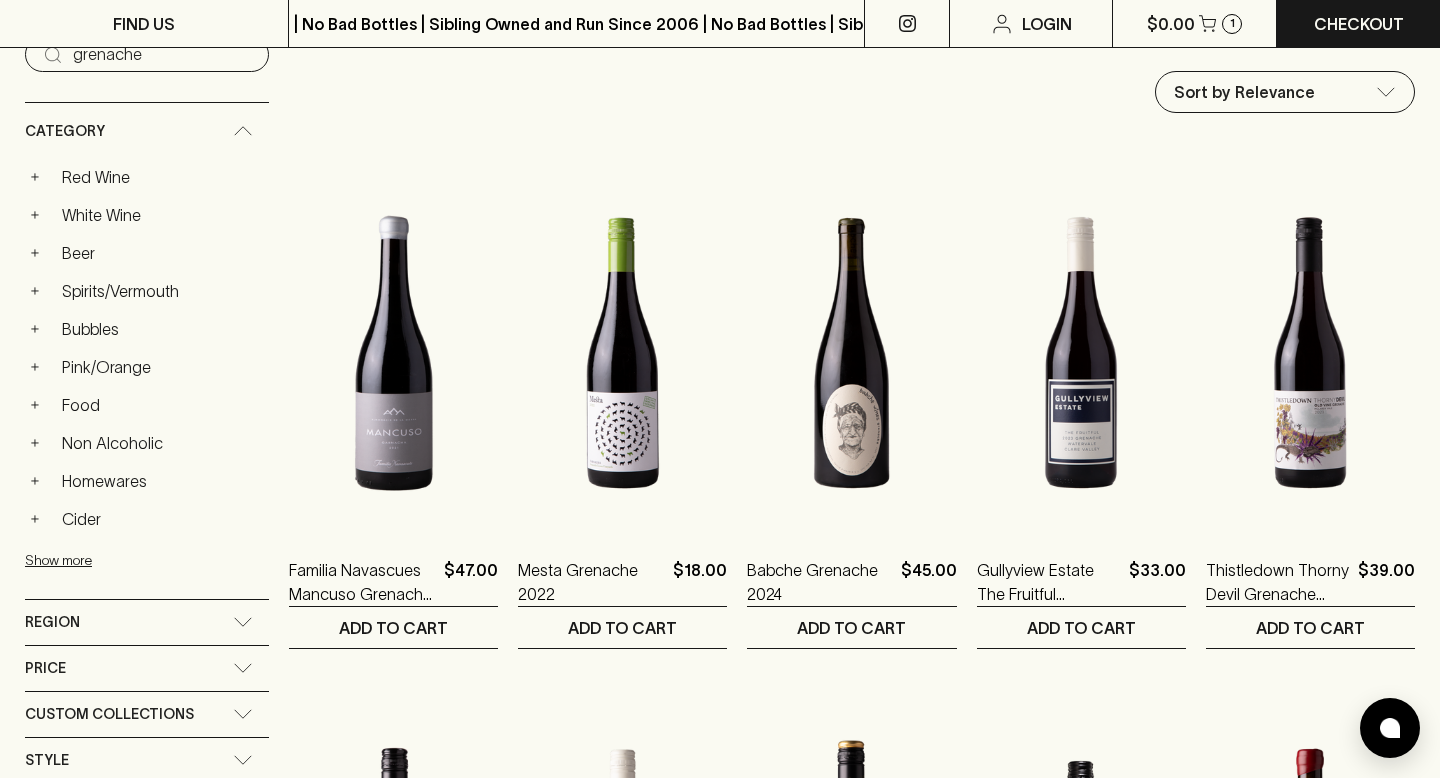 scroll, scrollTop: 0, scrollLeft: 0, axis: both 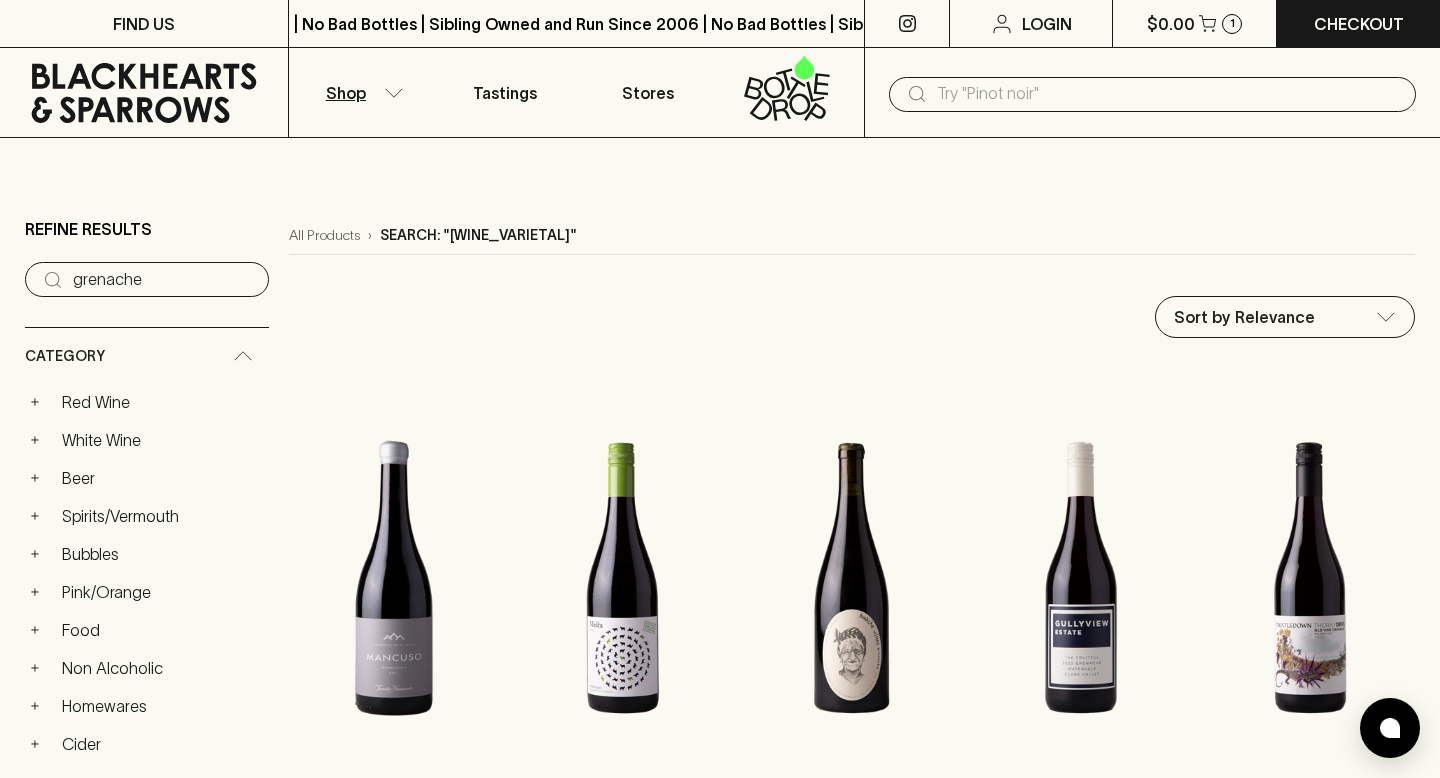 click 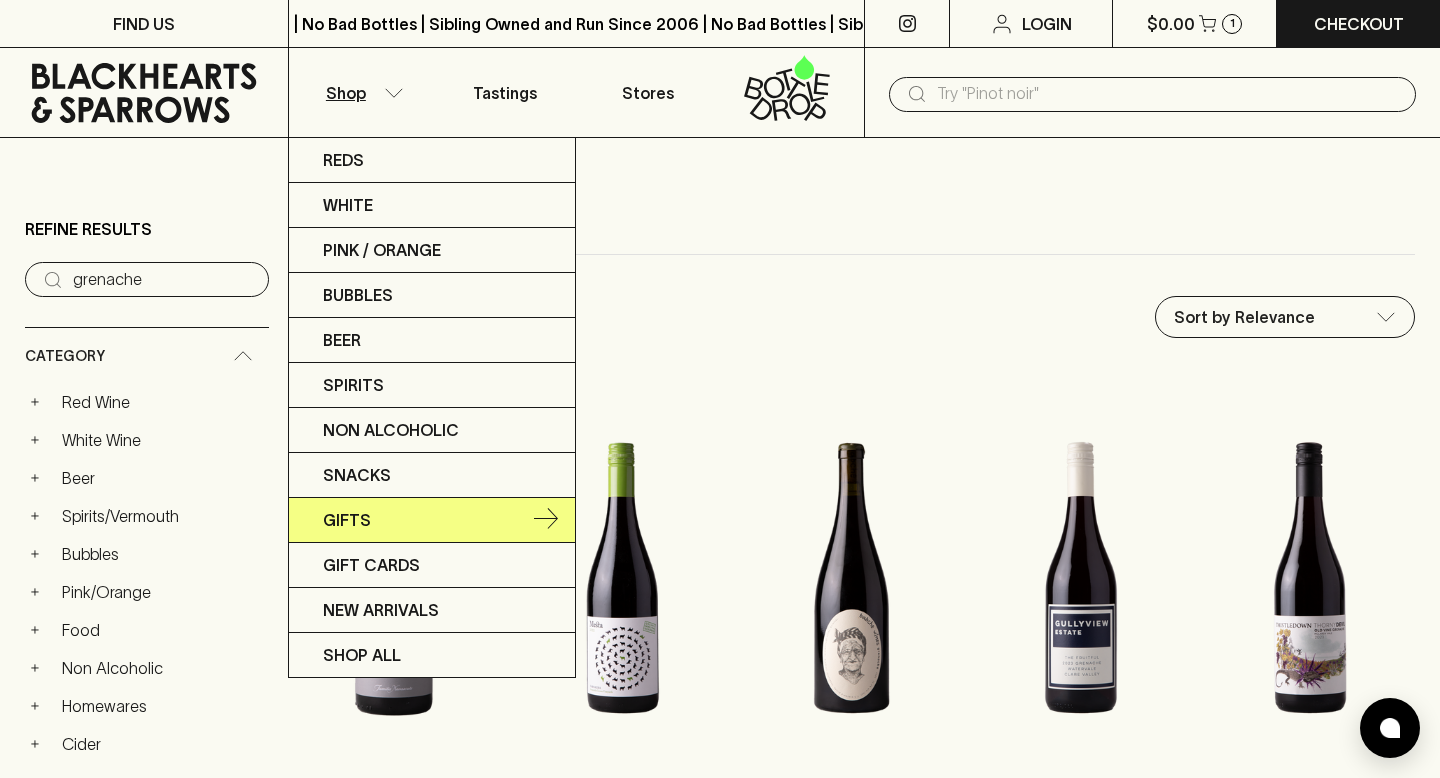 click on "Gifts" at bounding box center (432, 520) 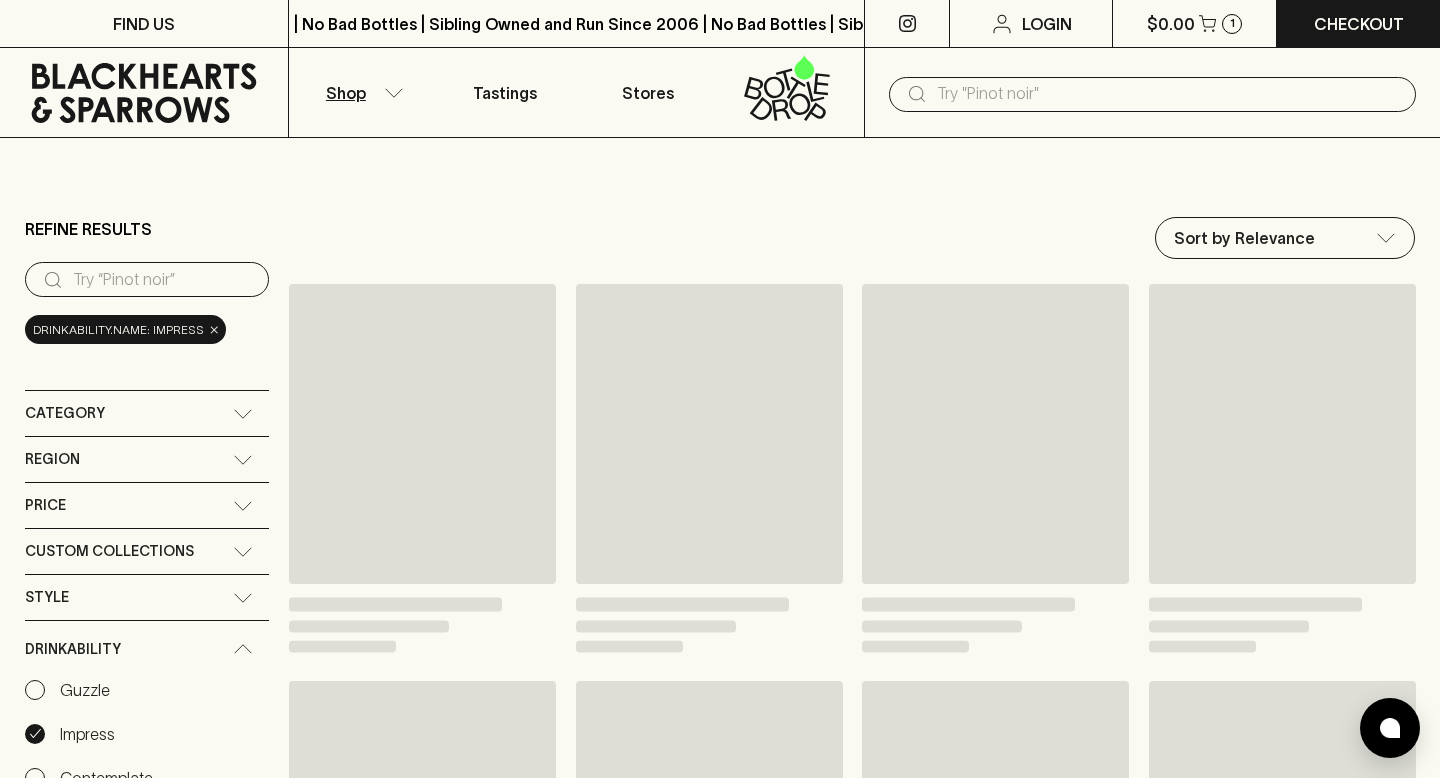 type 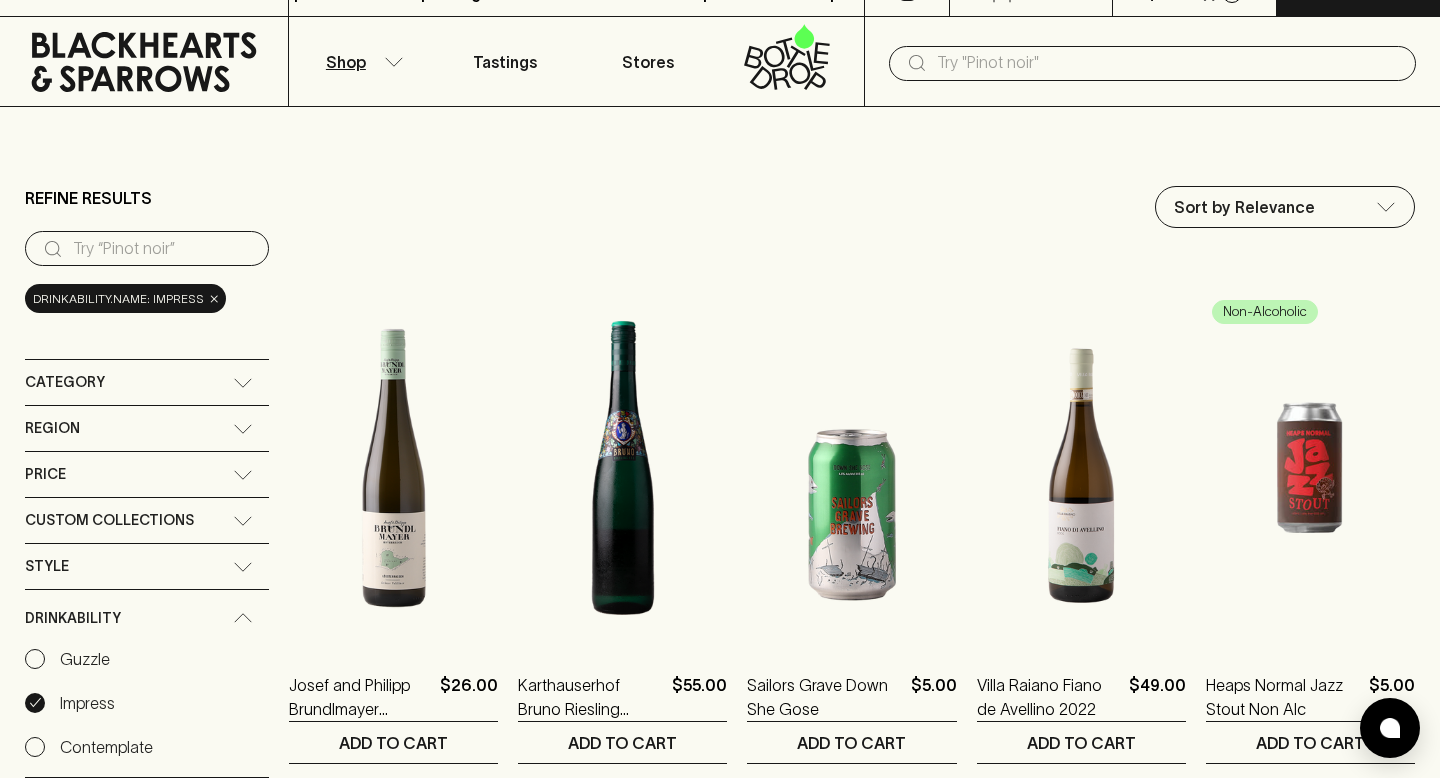 scroll, scrollTop: 0, scrollLeft: 0, axis: both 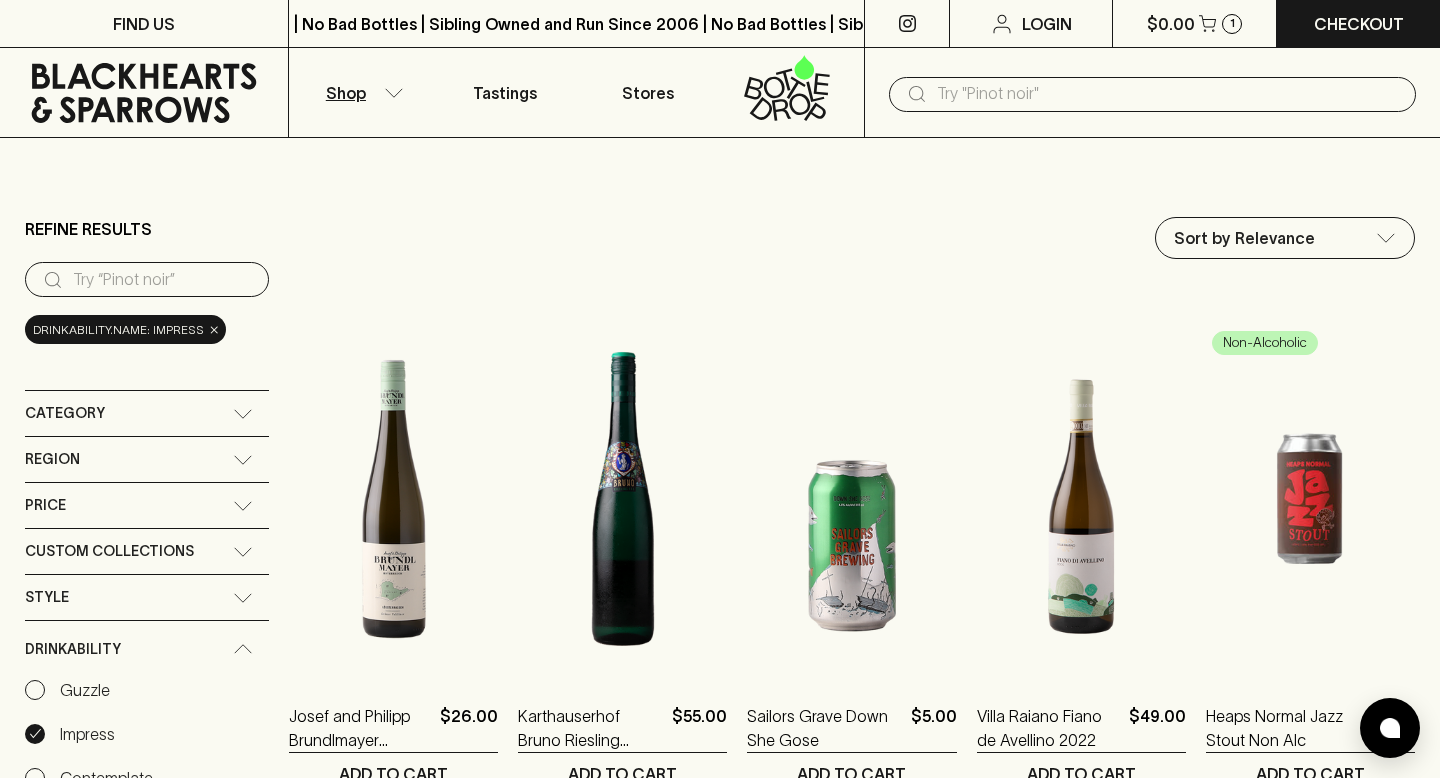 click 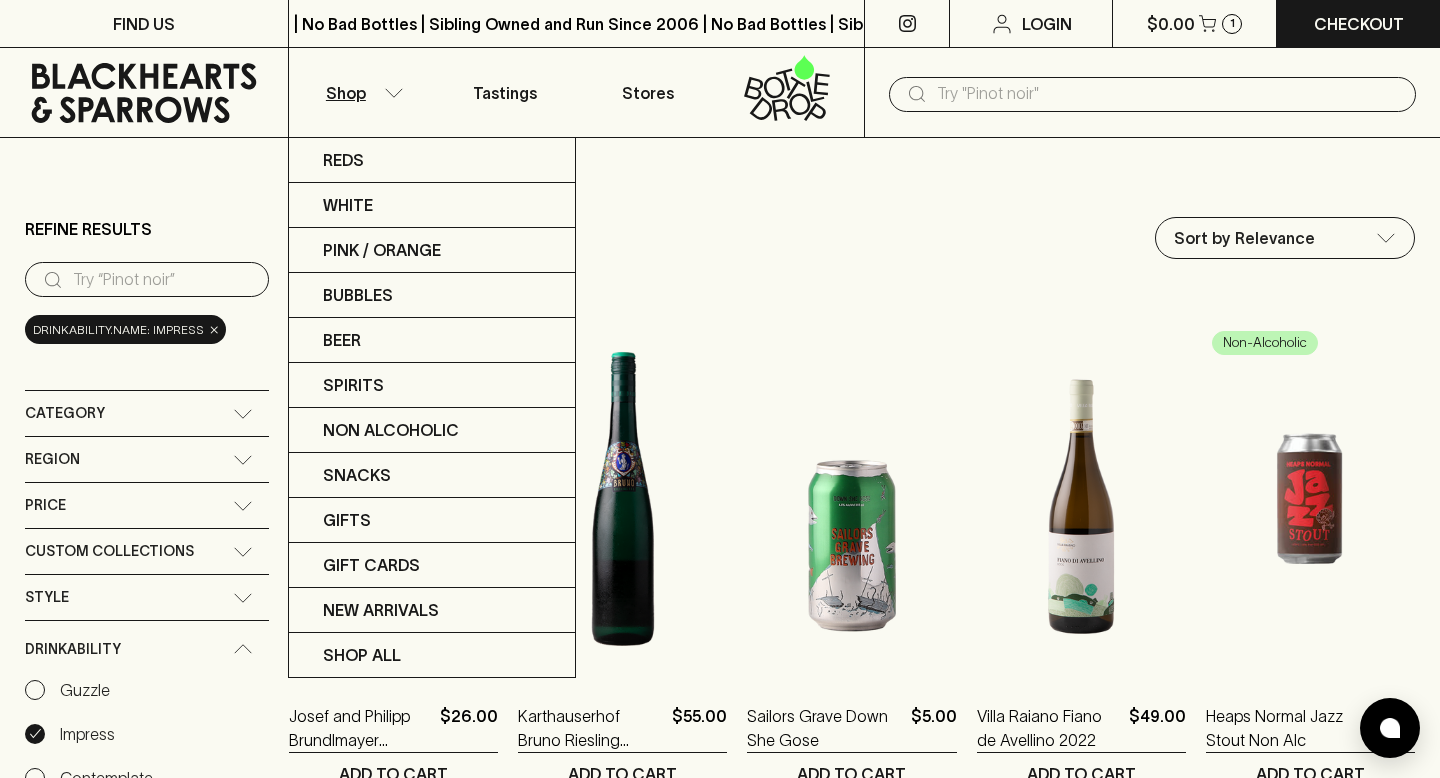 click at bounding box center (720, 389) 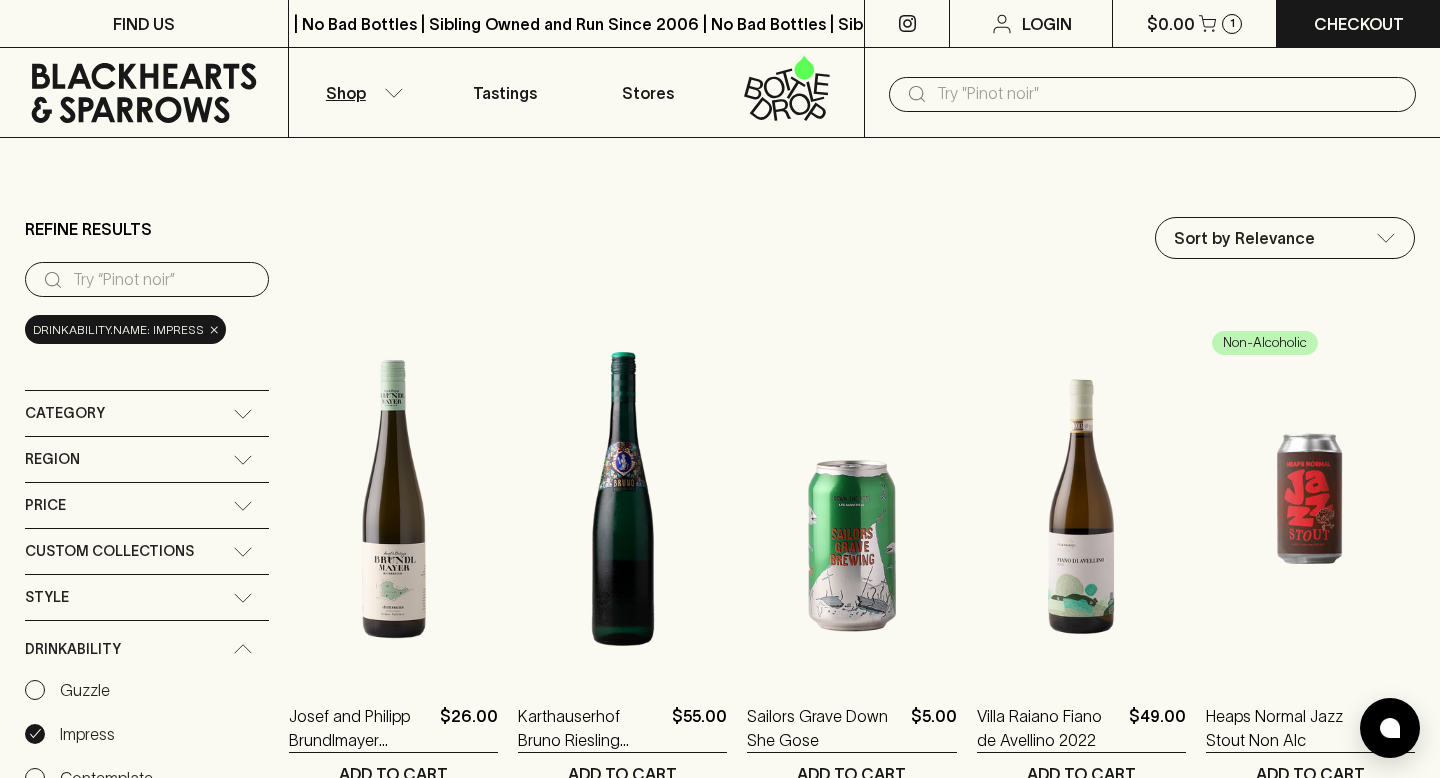 click 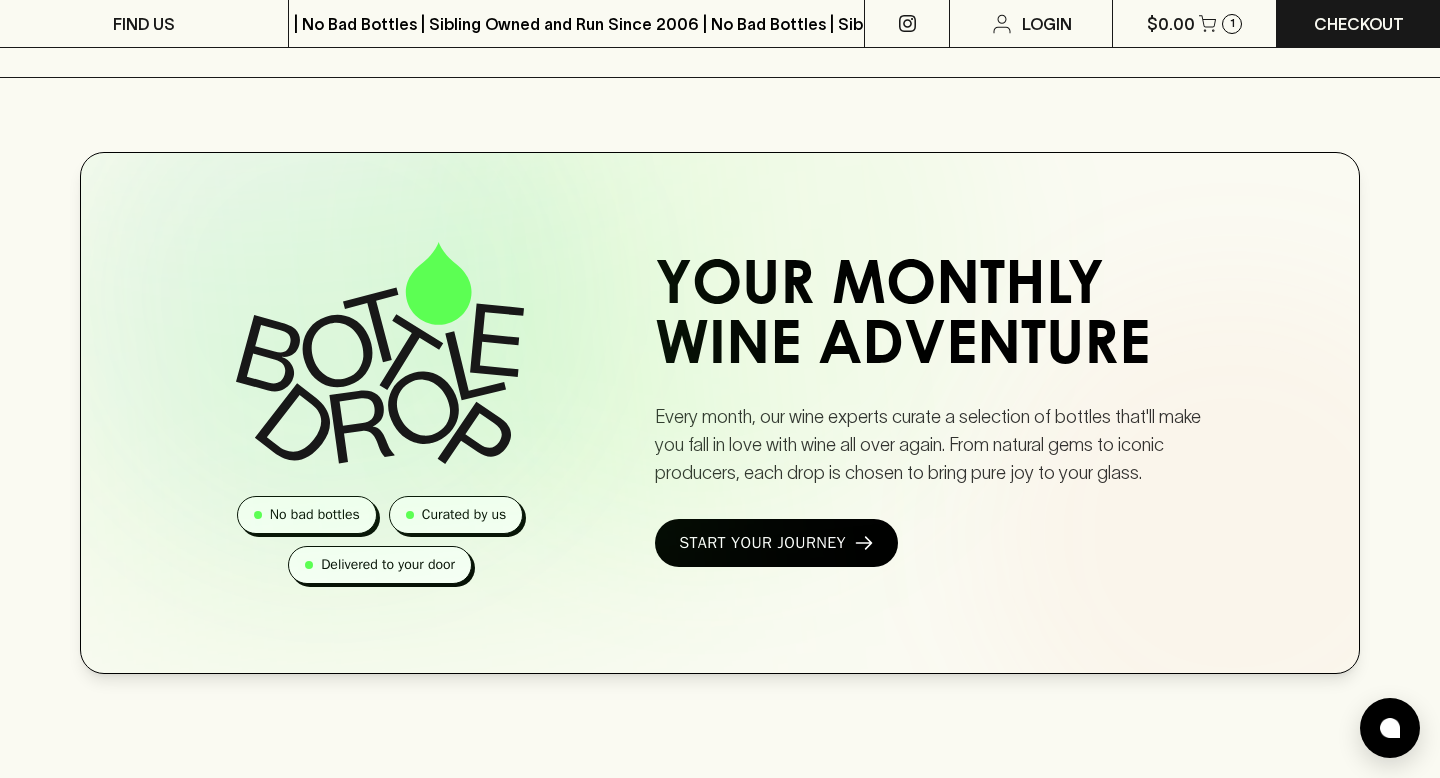 scroll, scrollTop: 1052, scrollLeft: 0, axis: vertical 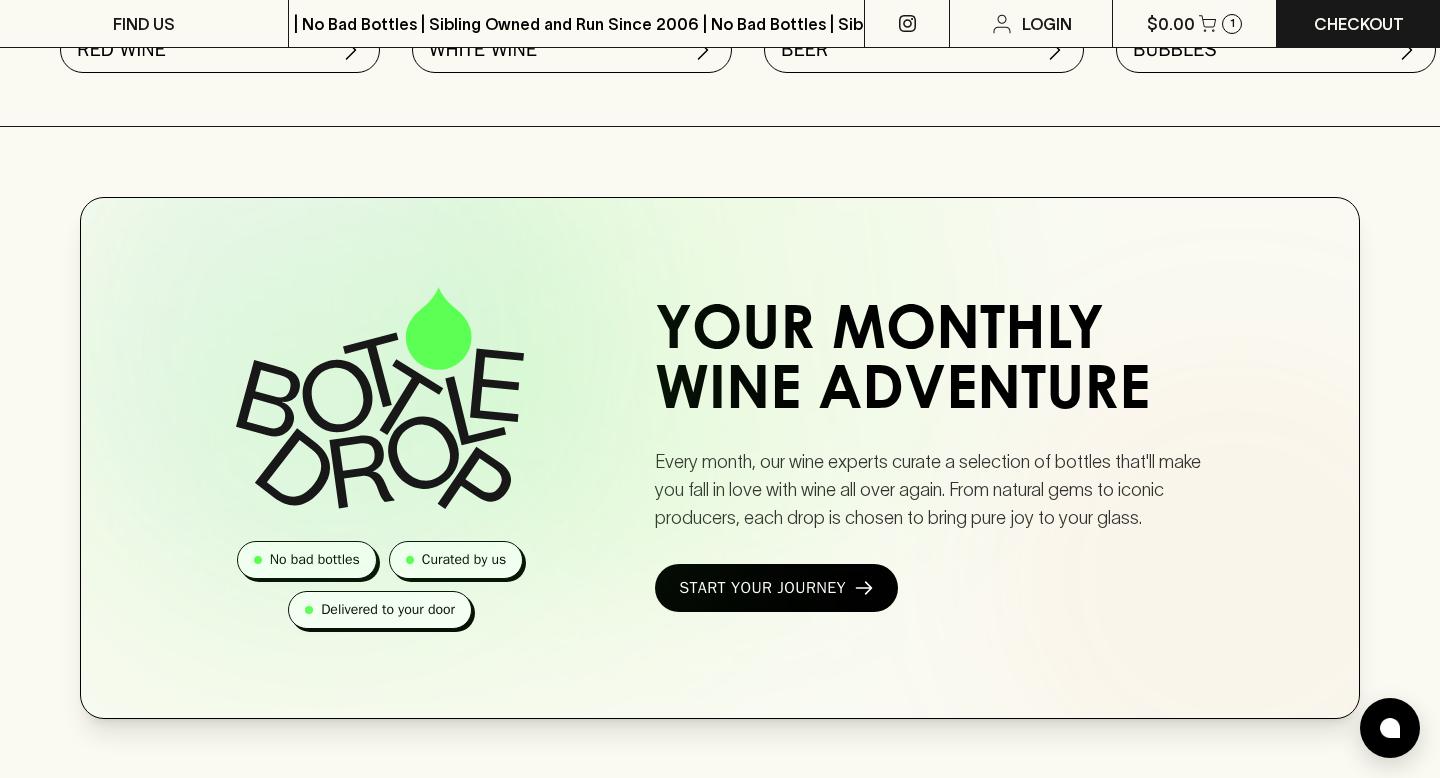 click on "Every month, our wine experts curate a selection of bottles that'll make you fall in love with wine all over again. From natural gems to iconic producers, each drop is chosen to bring pure joy to your glass." at bounding box center [943, 490] 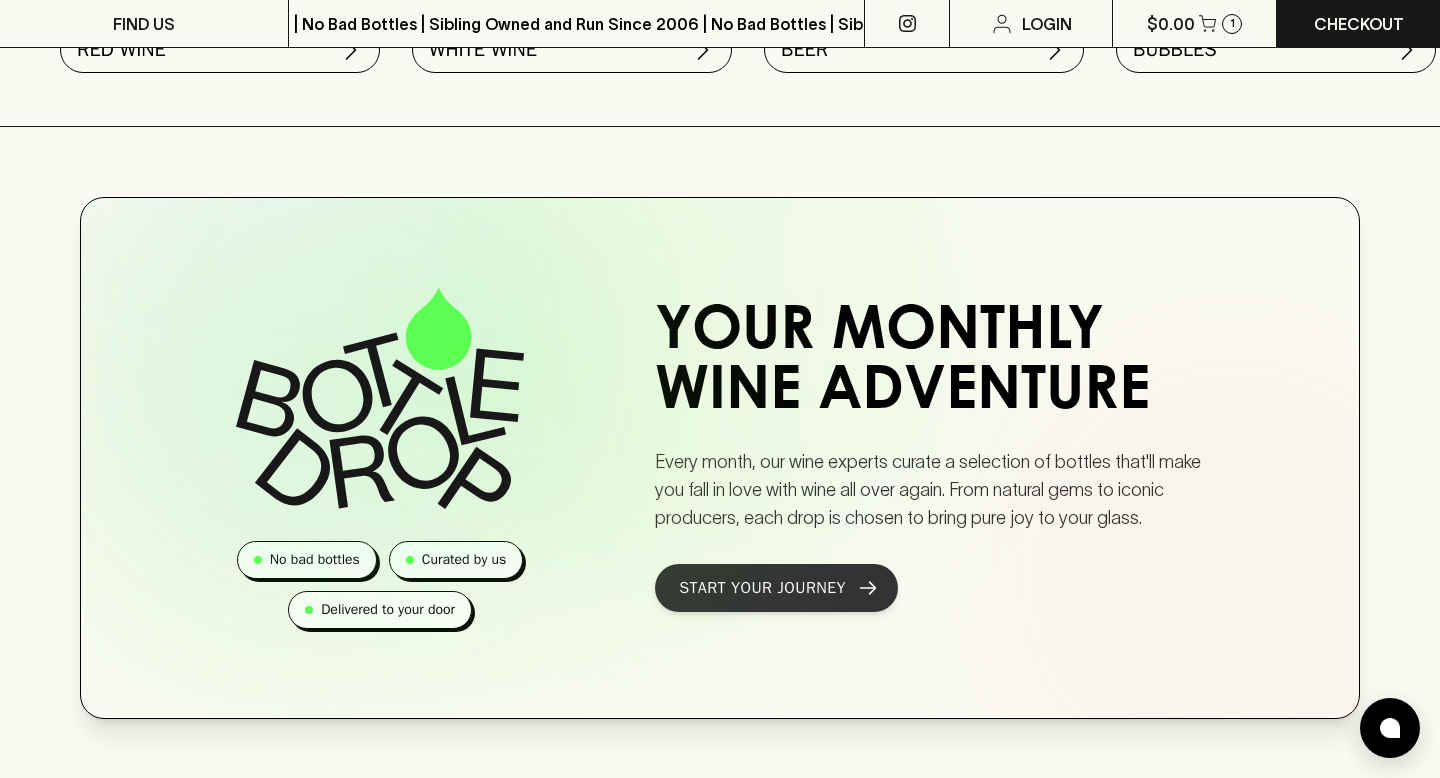 click on "Start Your Journey" at bounding box center (762, 588) 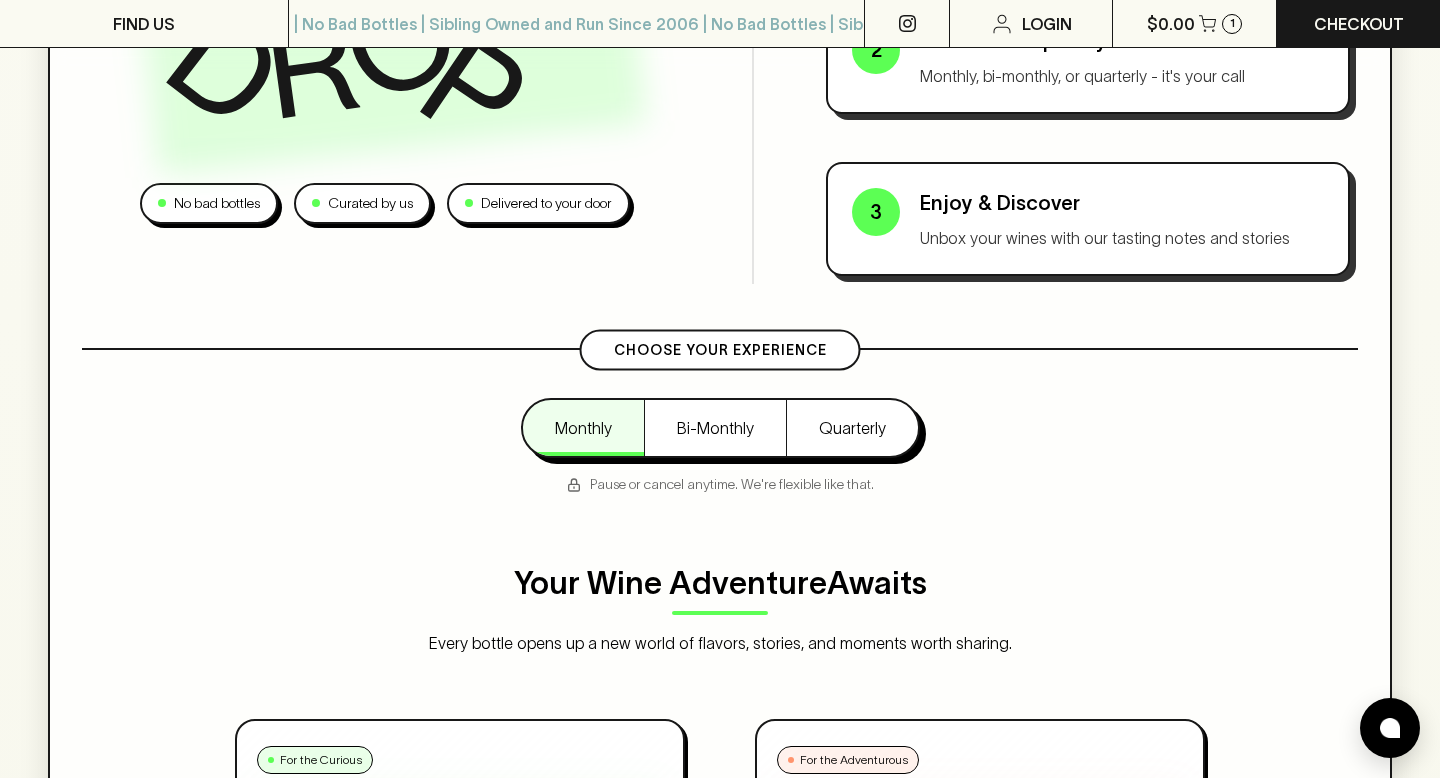 scroll, scrollTop: 798, scrollLeft: 0, axis: vertical 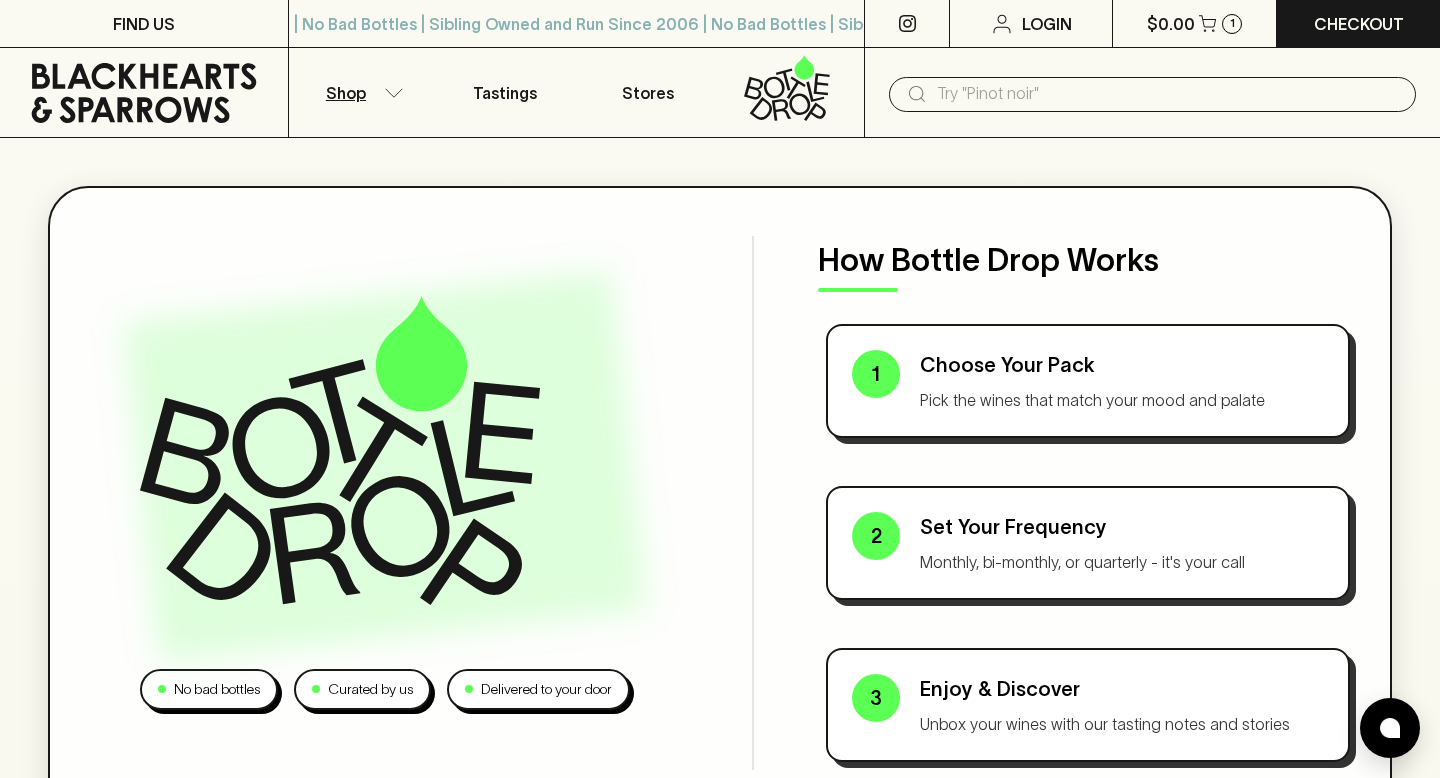 click on "Shop" at bounding box center [361, 92] 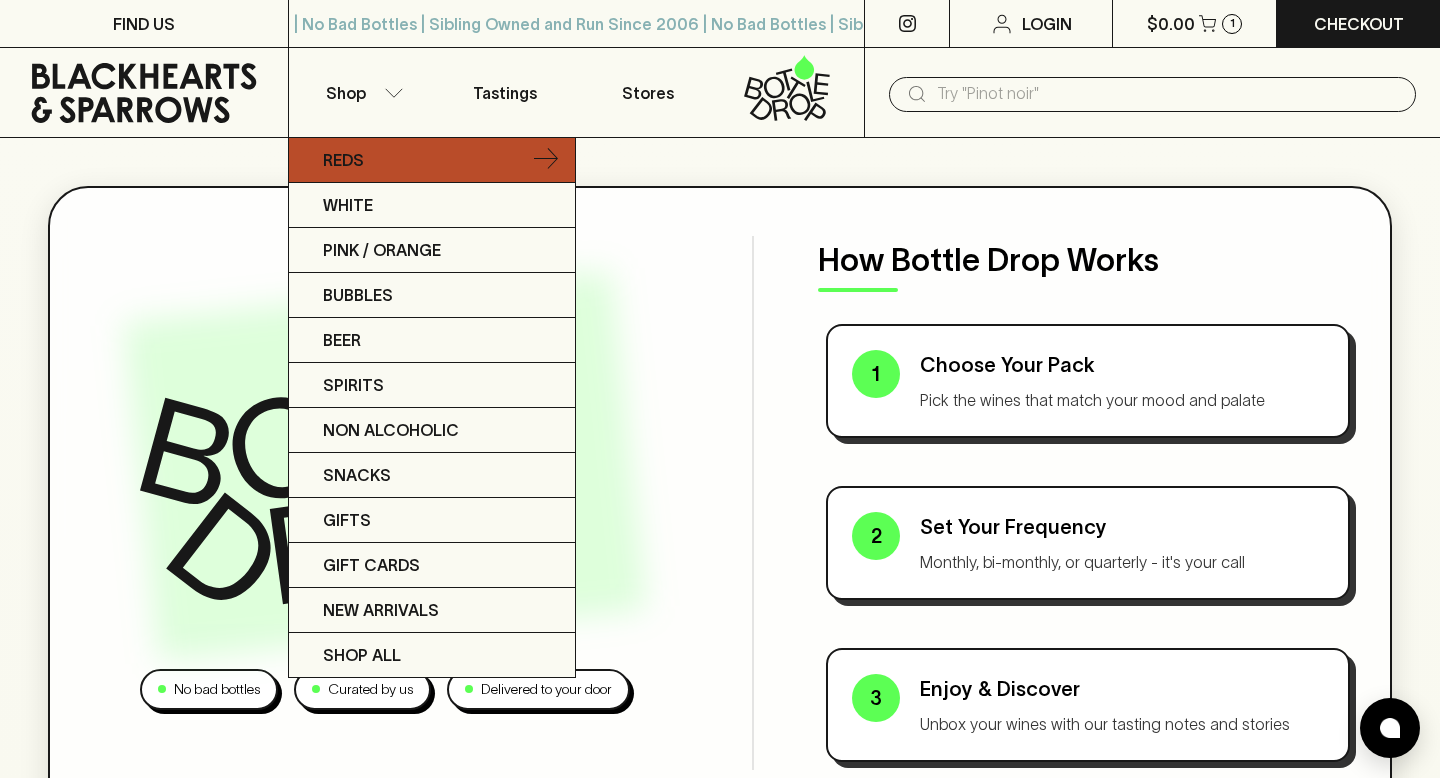 click on "Reds" at bounding box center [432, 160] 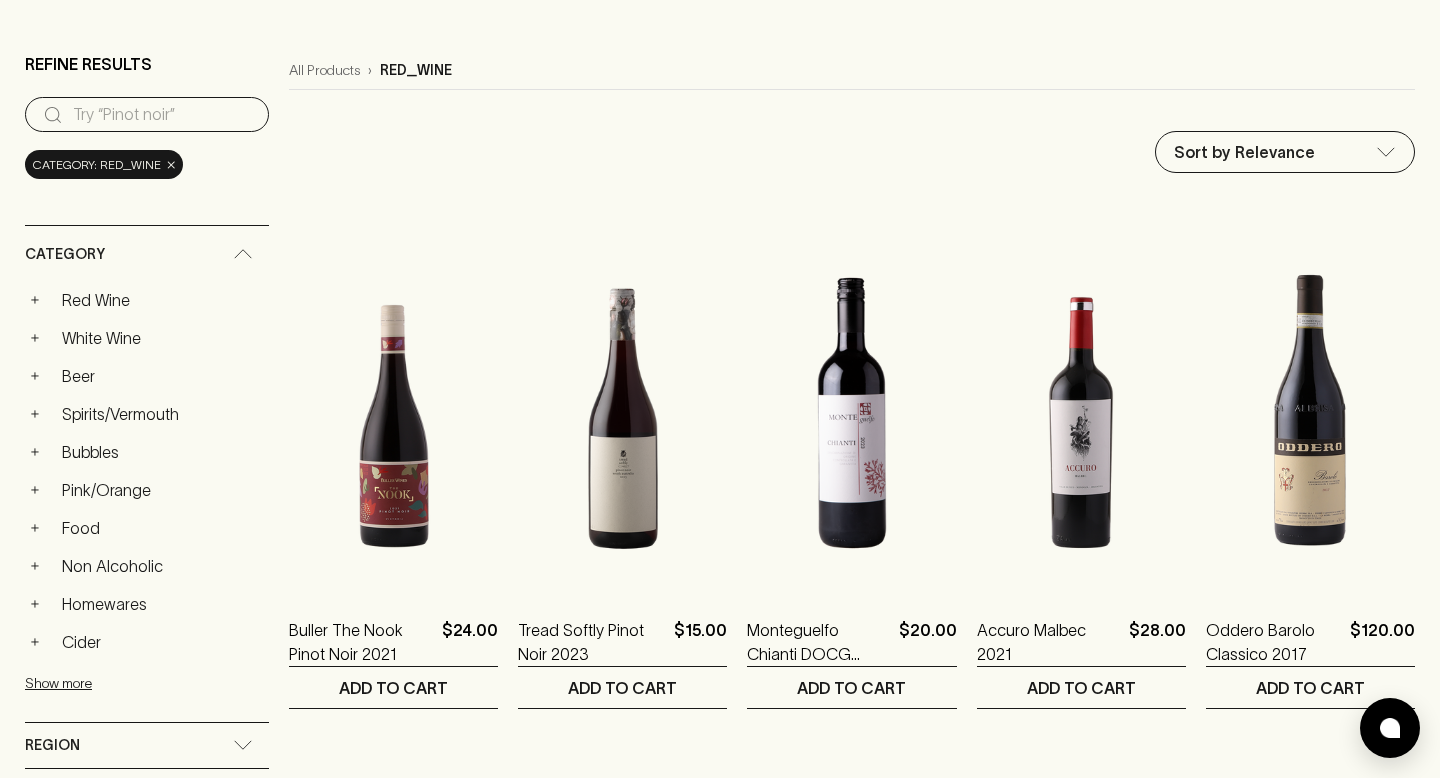 scroll, scrollTop: 0, scrollLeft: 0, axis: both 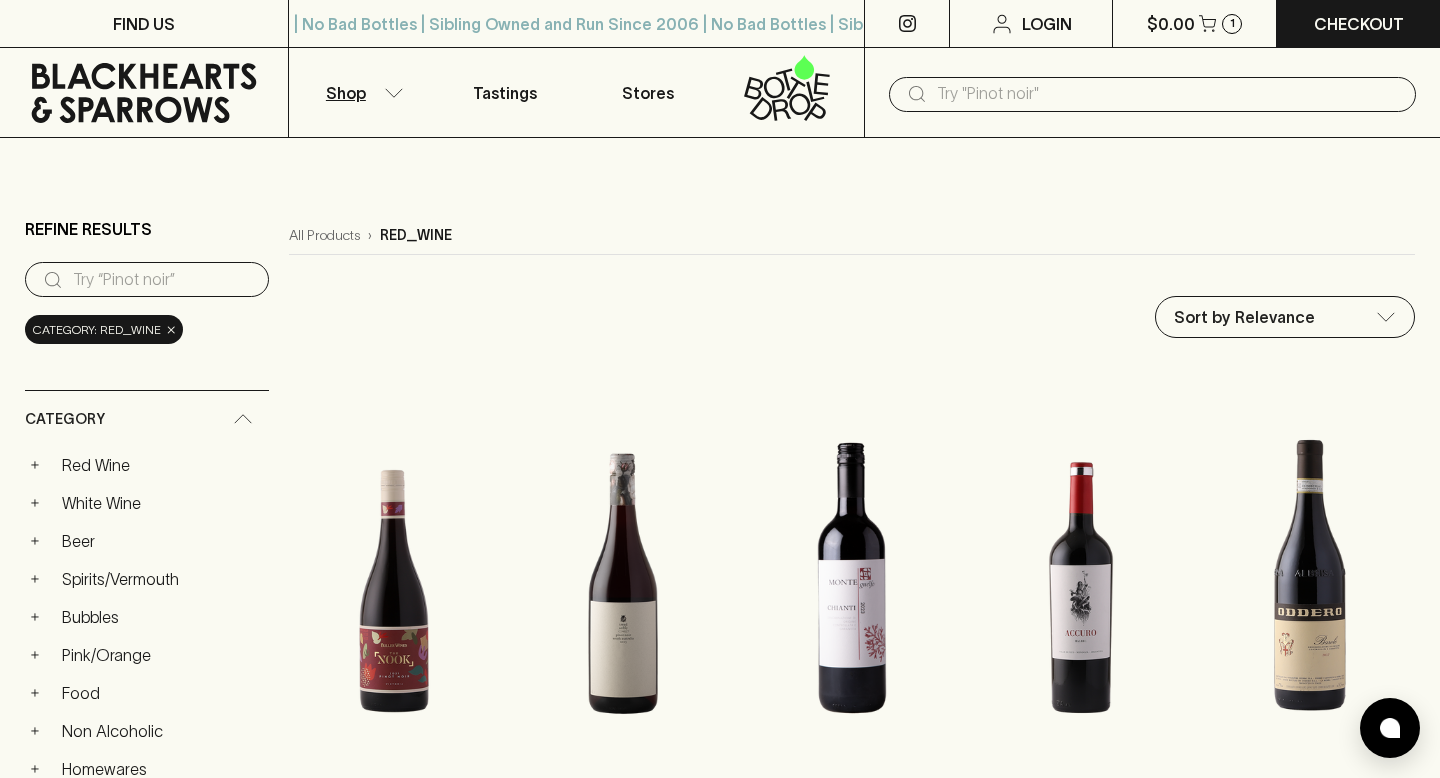 click on "FIND US | No Bad Bottles | Sibling Owned and Run Since [YEAR] | No Bad Bottles | Sibling Owned and Run Since [YEAR] | No Bad Bottles | Sibling Owned and Run Since [YEAR] | No Bad Bottles | Sibling Owned and Run Since [YEAR] | No Bad Bottles | Sibling Owned and Run Since [YEAR] | No Bad Bottles | Sibling Owned and Run Since [YEAR] | No Bad Bottles | Sibling Owned and Run Since [YEAR] | No Bad Bottles | Sibling Owned and Run Since [YEAR]
⠀ | No Bad Bottles | Sibling Owned and Run Since [YEAR] | No Bad Bottles | Sibling Owned and Run Since [YEAR] | No Bad Bottles | Sibling Owned and Run Since [YEAR] | No Bad Bottles | Sibling Owned and Run Since [YEAR] | No Bad Bottles | Sibling Owned and Run Since [YEAR] | No Bad Bottles | Sibling Owned and Run Since [YEAR] | No Bad Bottles | Sibling Owned and Run Since [YEAR] | No Bad Bottles | Sibling Owned and Run Since [YEAR]
⠀ Login $0.00 1 Checkout Shop Tastings Stores ​ Refine Results ​ Category: red_wine × Category + Red Wine + White Wine + Beer + Spirits/Vermouth" at bounding box center [720, 1919] 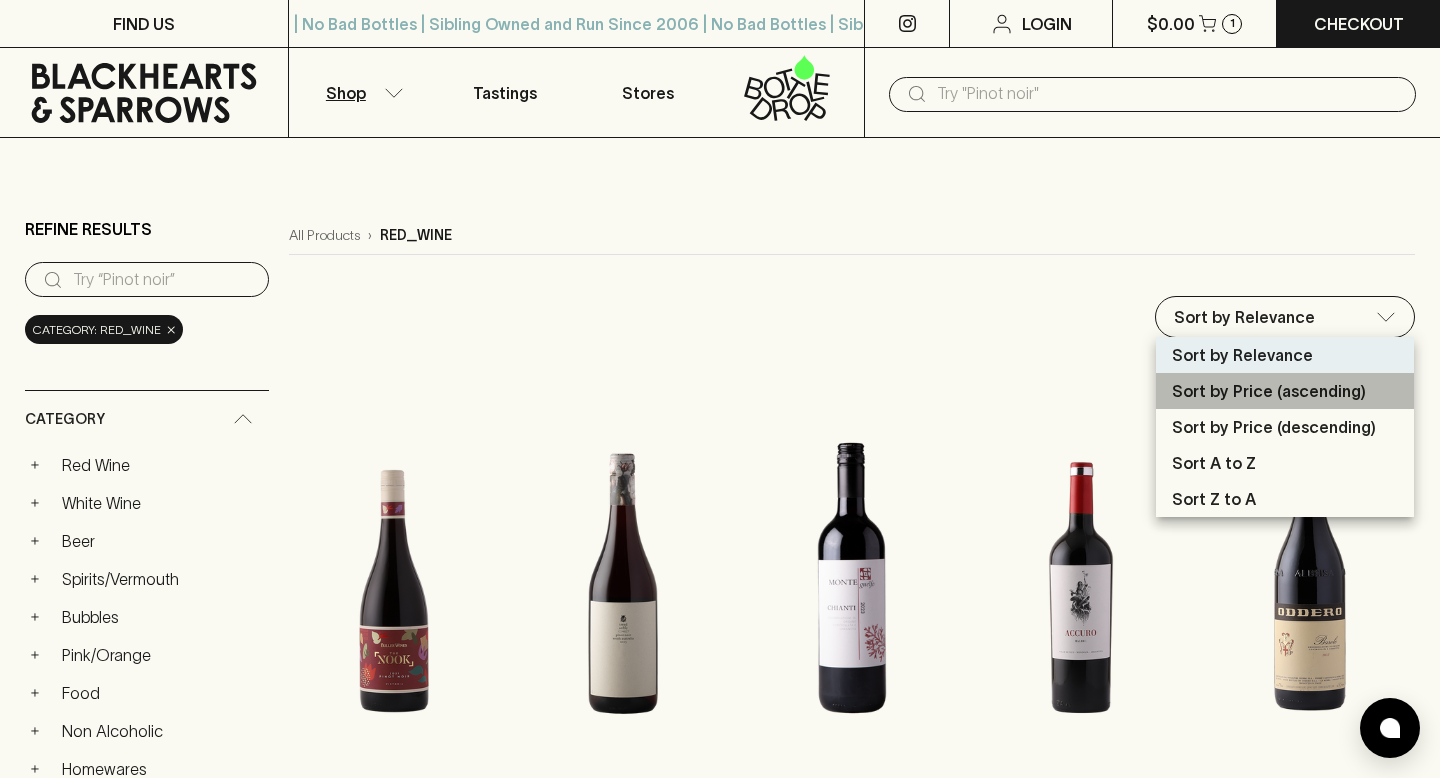 click on "Sort by Price (ascending)" at bounding box center (1269, 391) 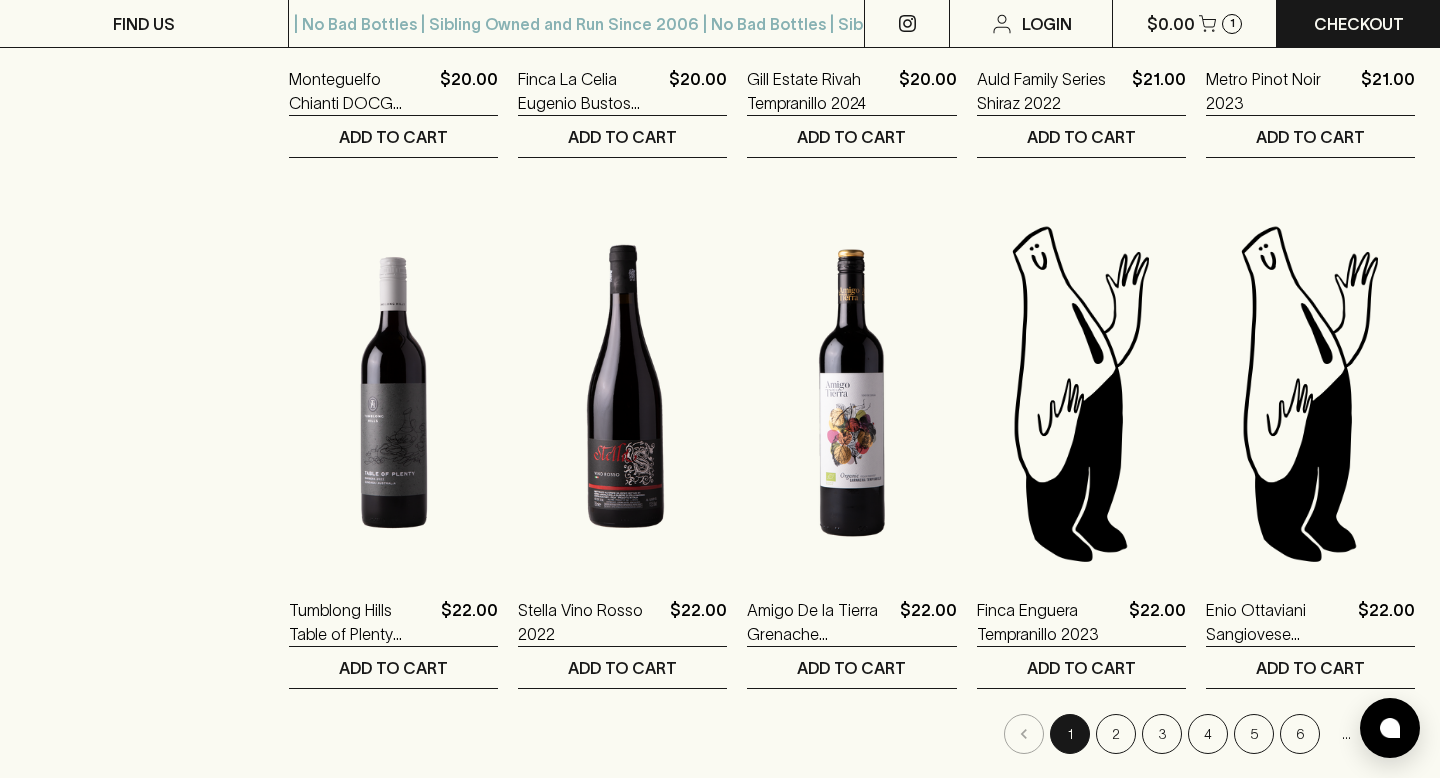 scroll, scrollTop: 1921, scrollLeft: 0, axis: vertical 